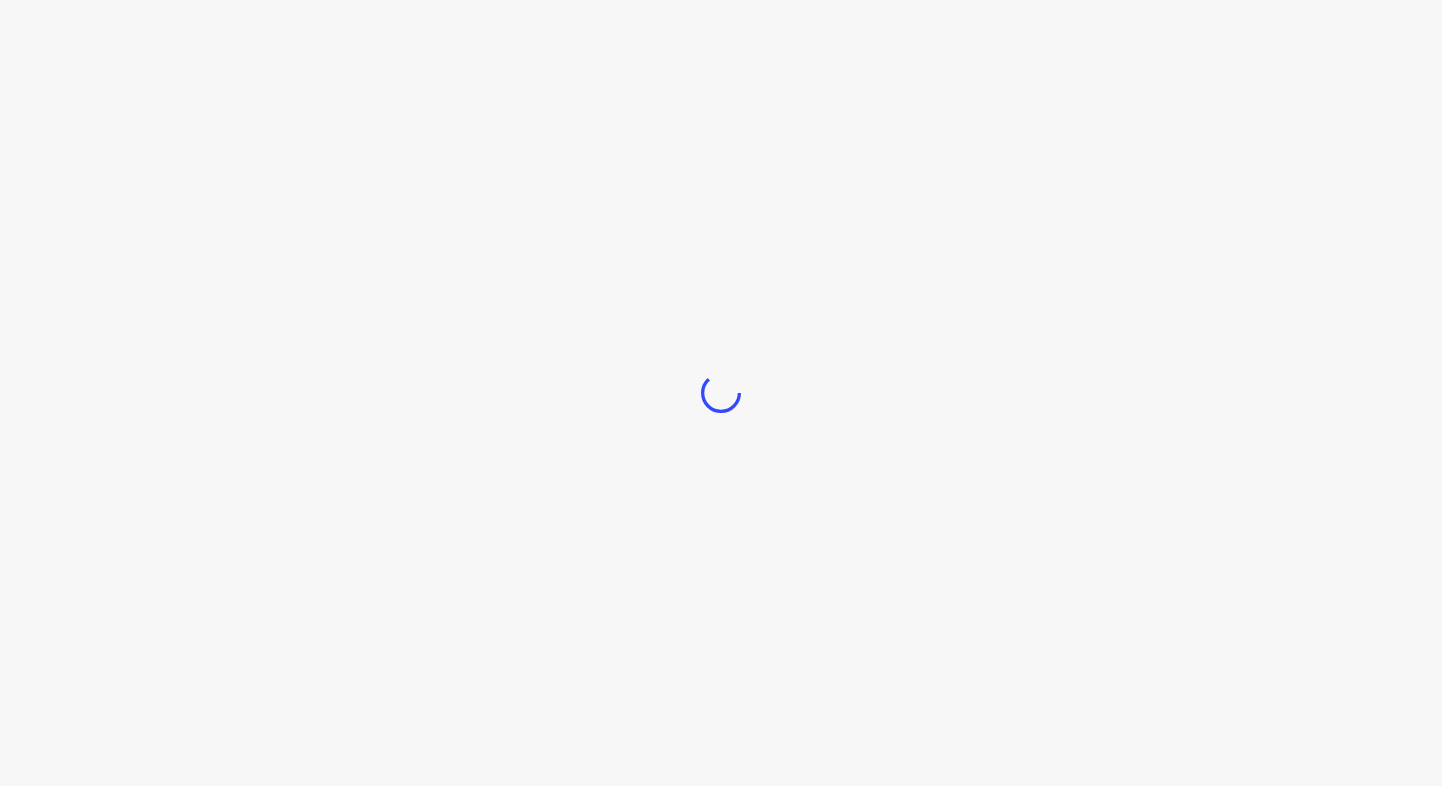 scroll, scrollTop: 0, scrollLeft: 0, axis: both 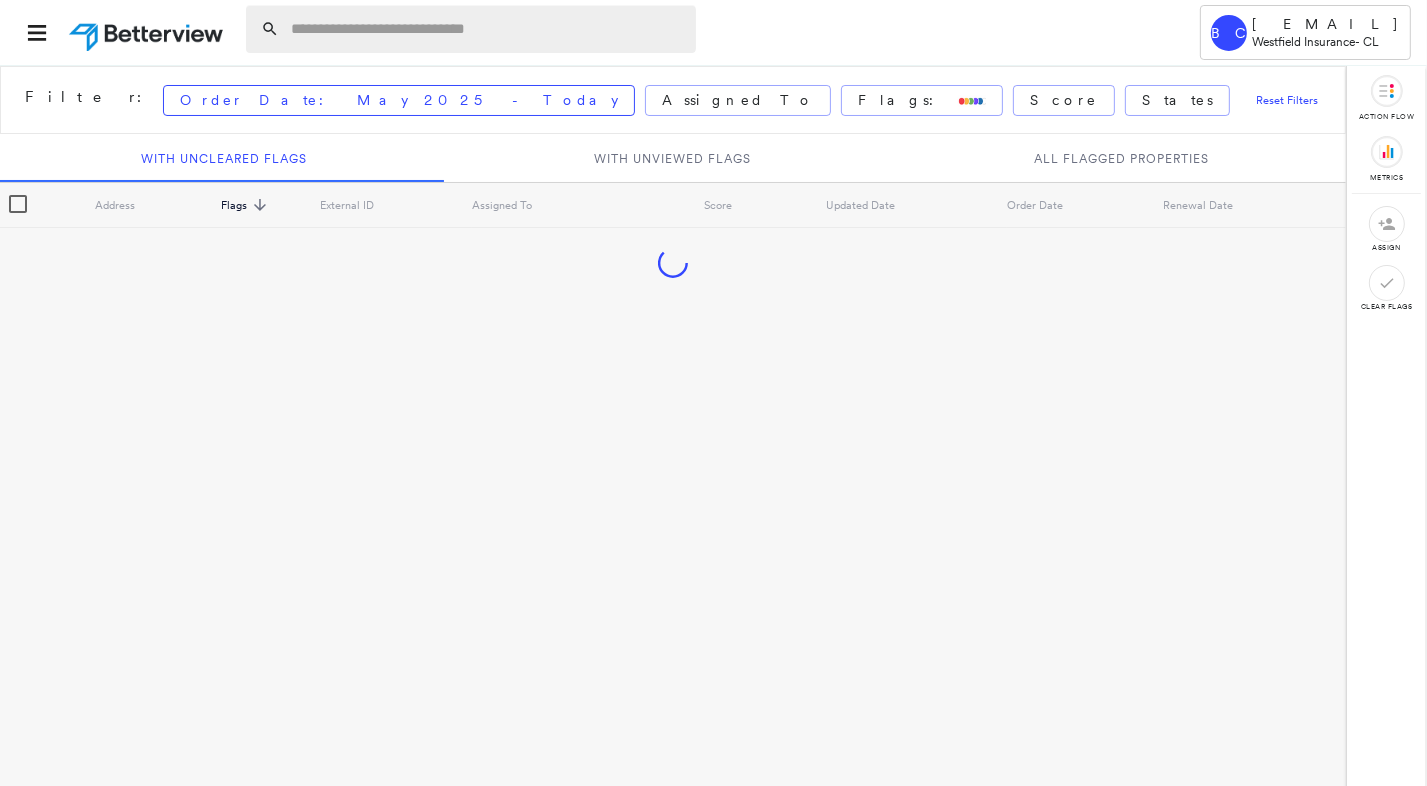click at bounding box center [487, 29] 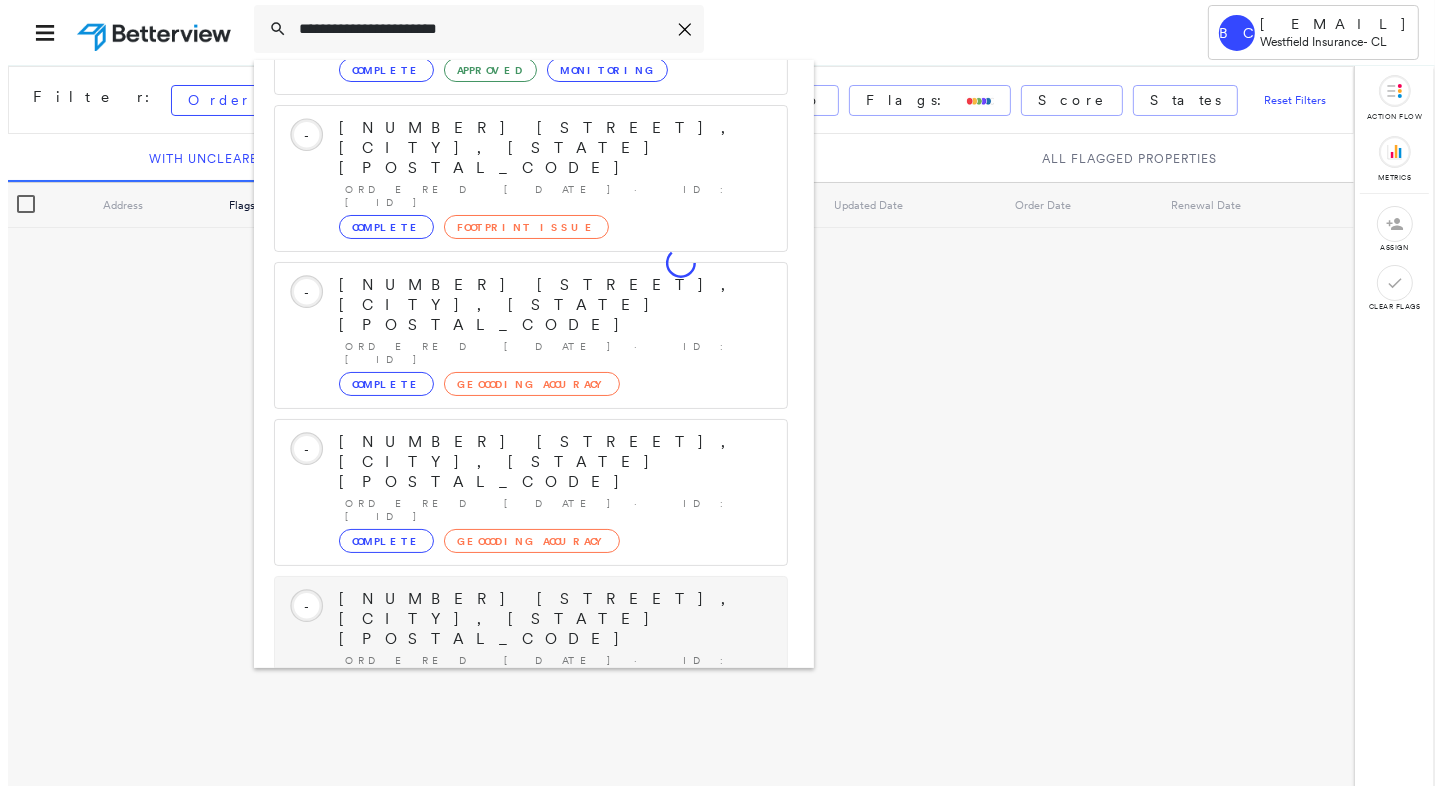 scroll, scrollTop: 208, scrollLeft: 0, axis: vertical 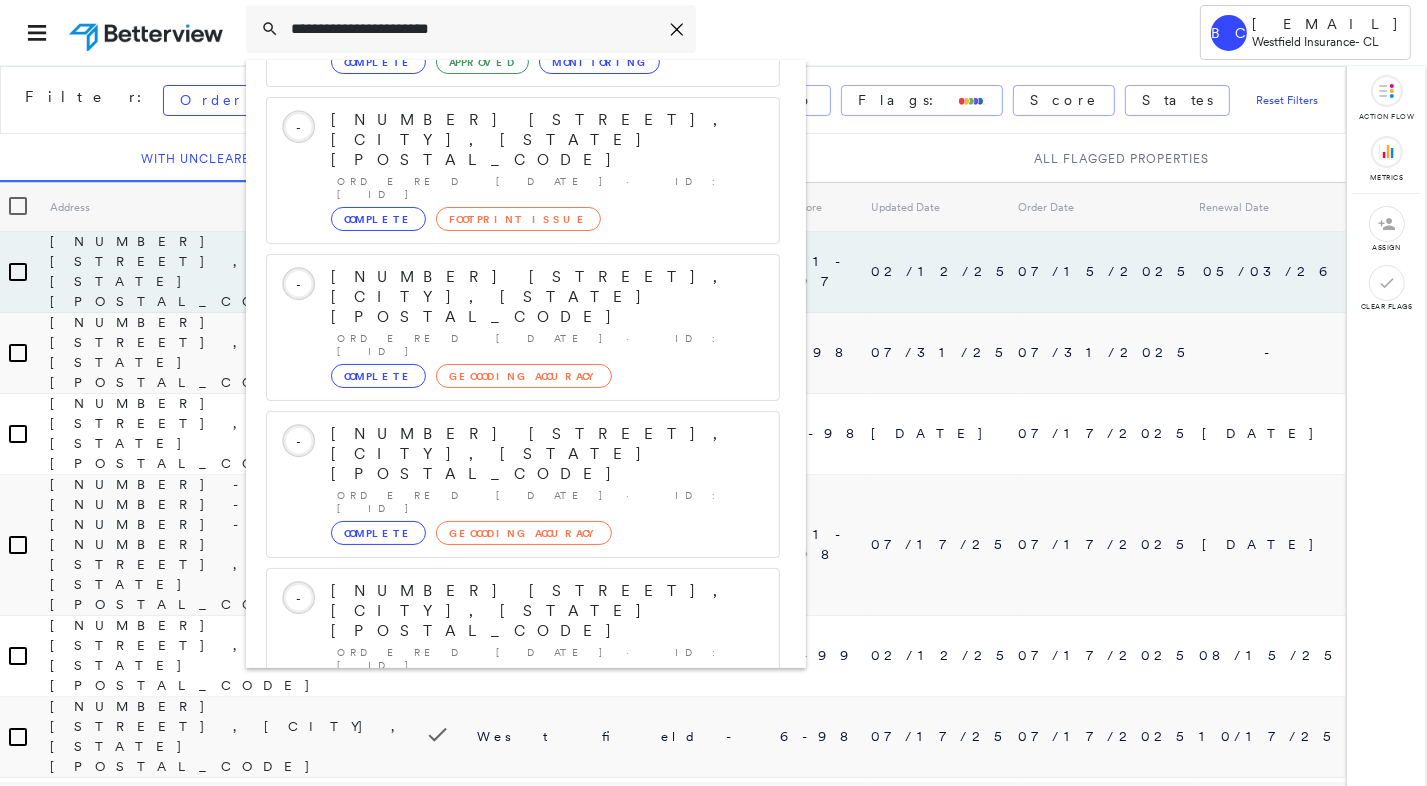 type on "**********" 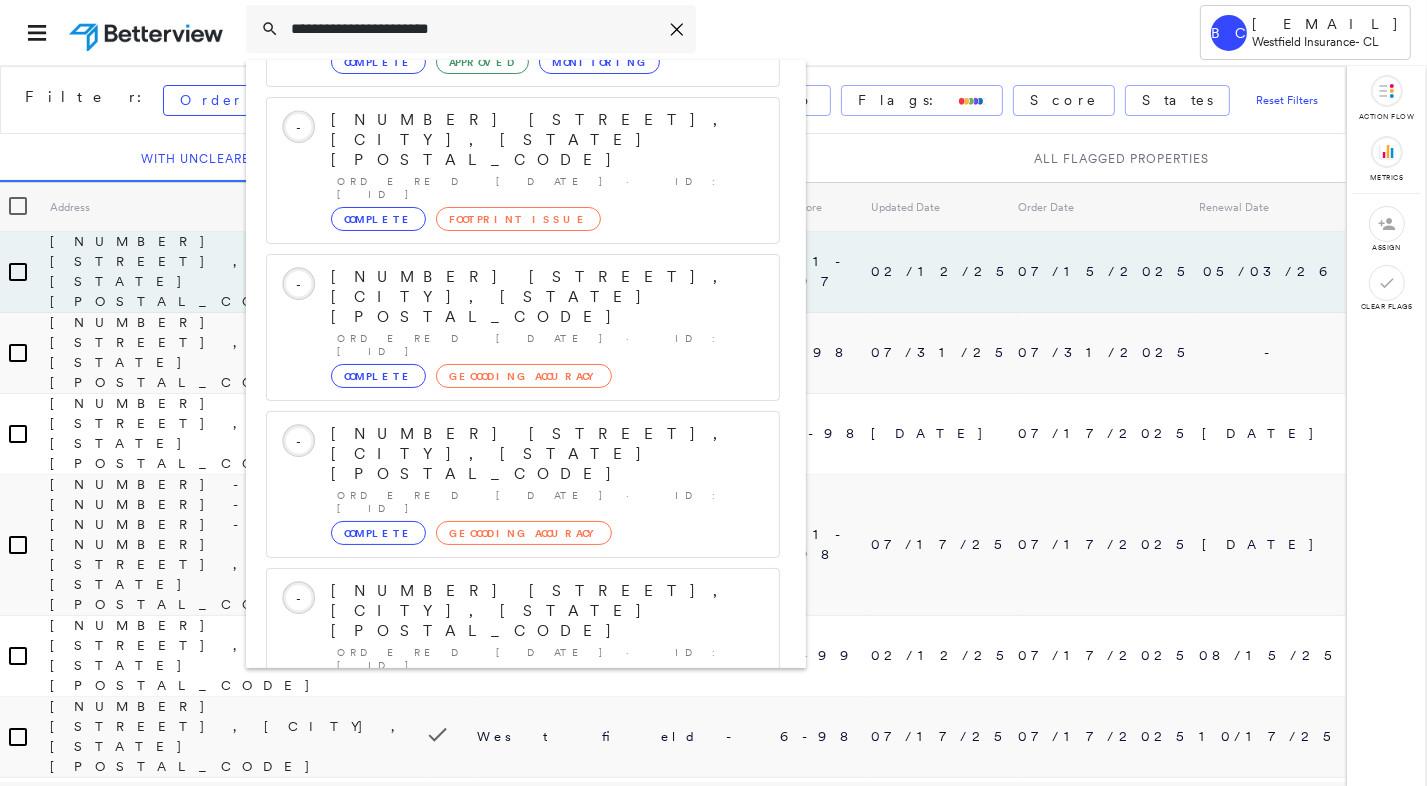 click on "[NUMBER] [STREET], [CITY], [STATE], [COUNTRY]" at bounding box center [523, 903] 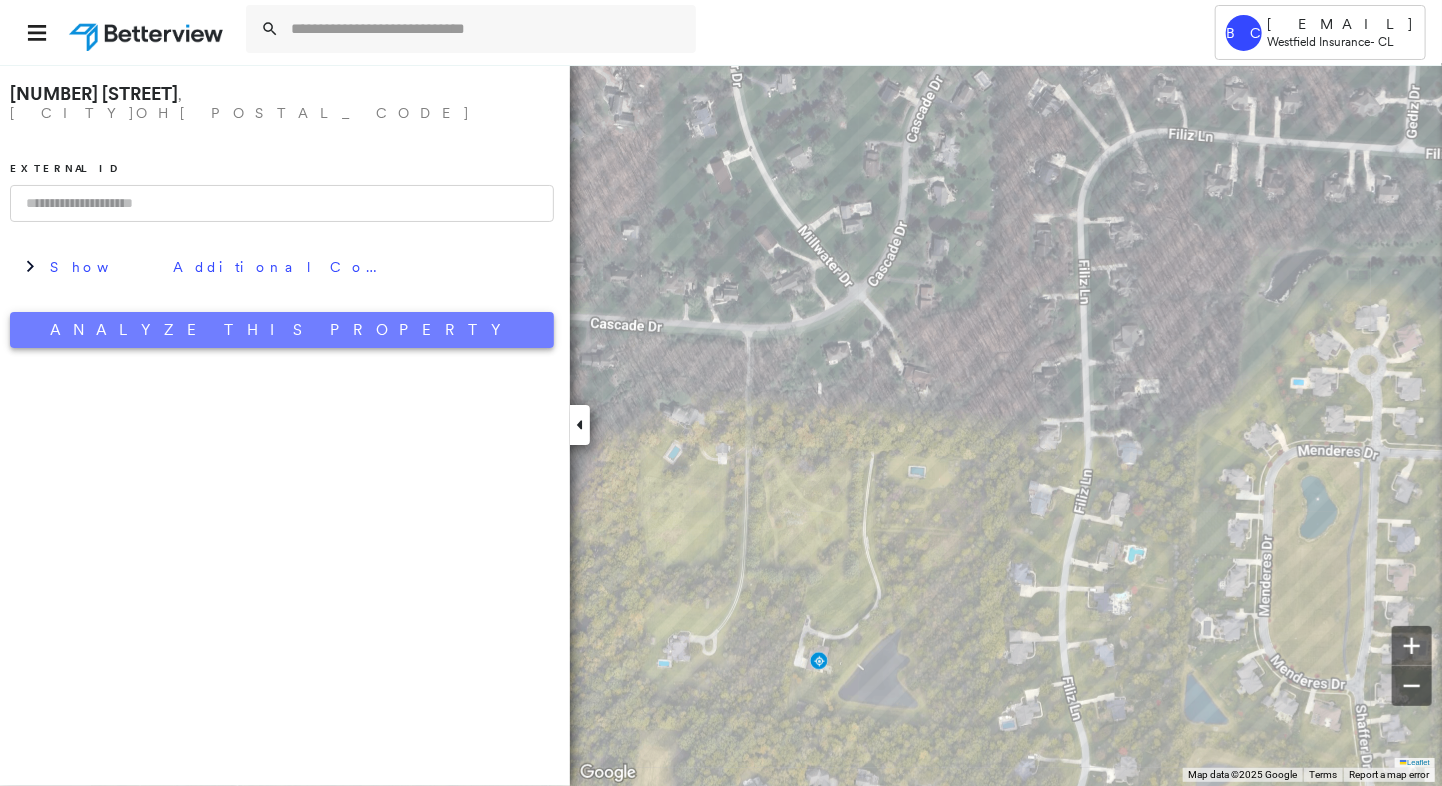 click on "Analyze This Property" at bounding box center [282, 330] 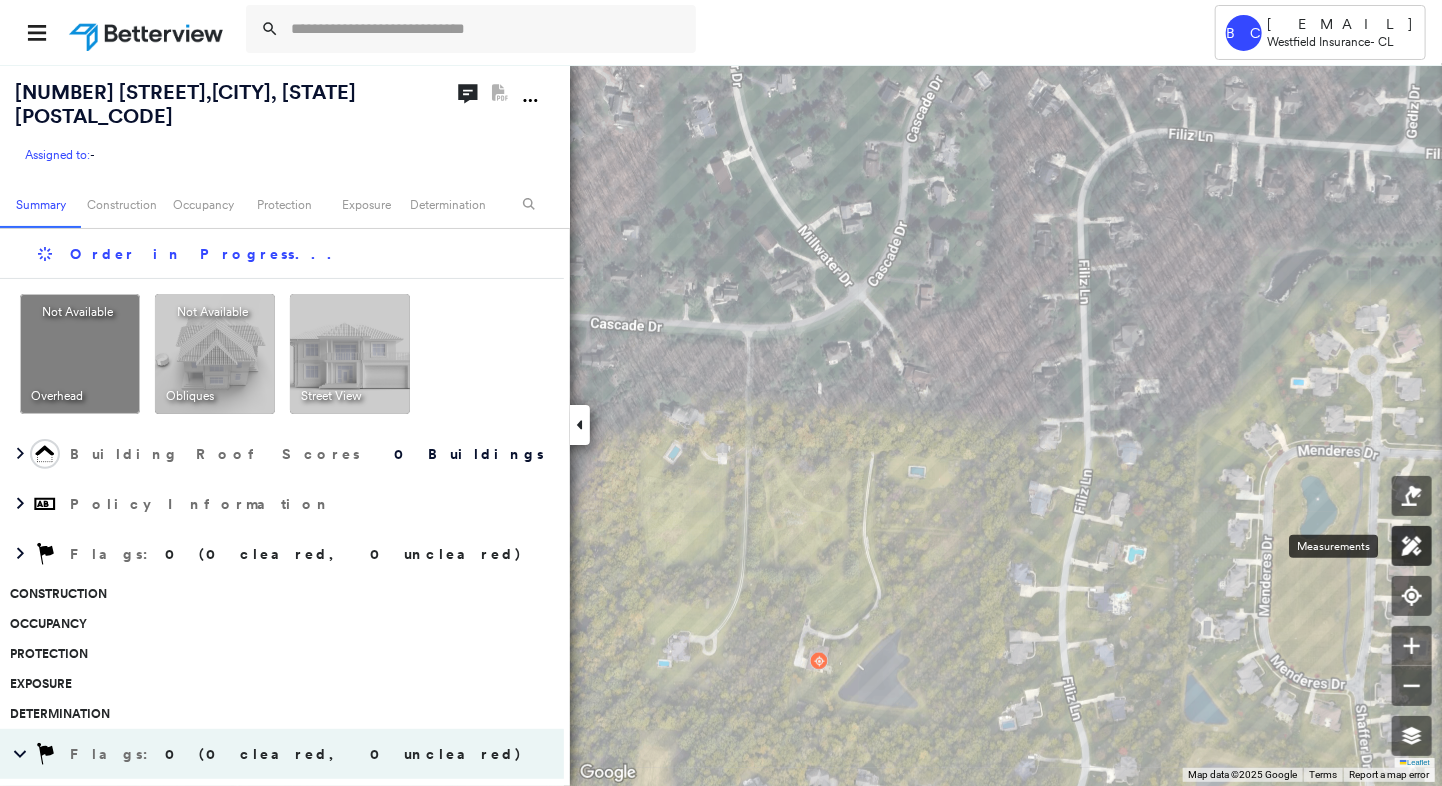 click 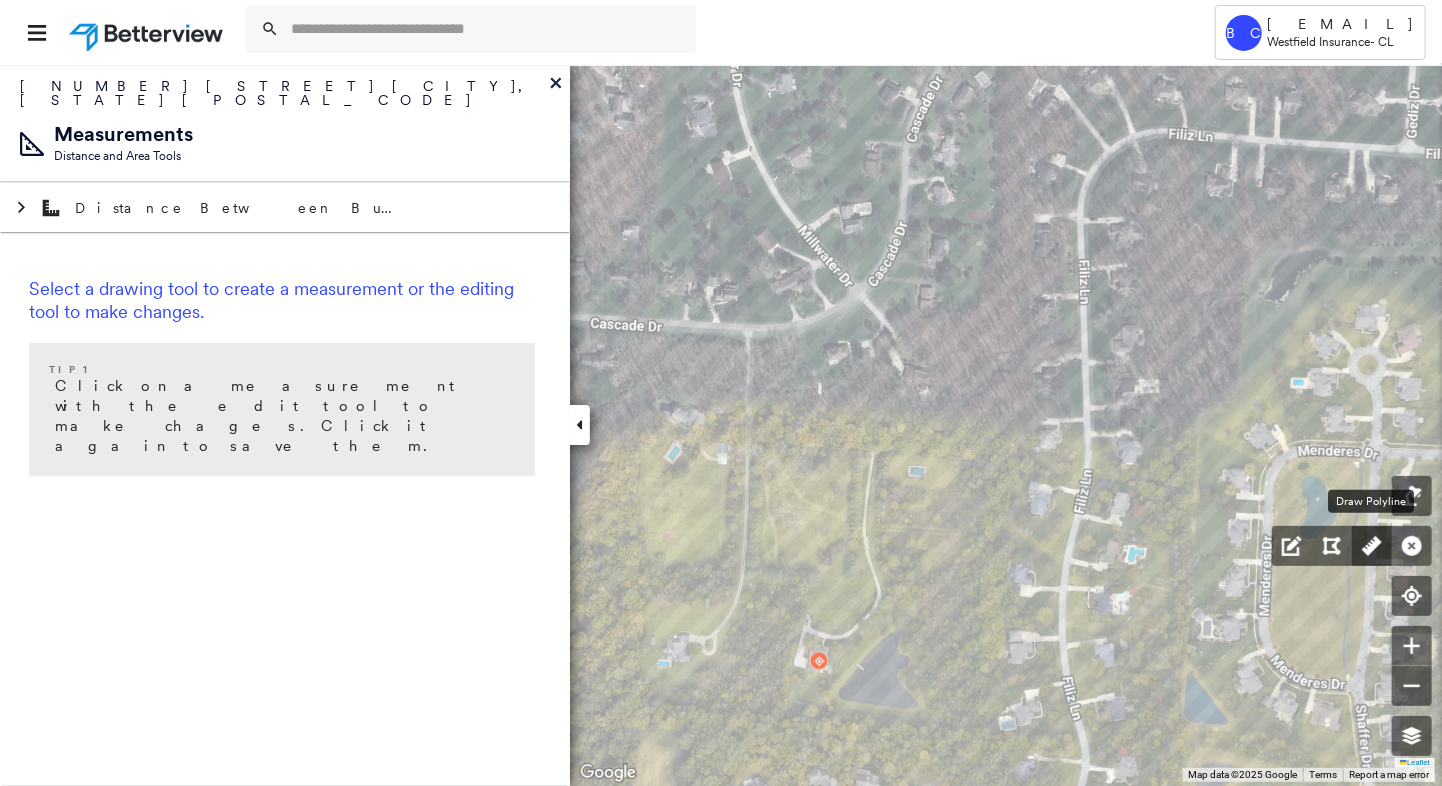 click 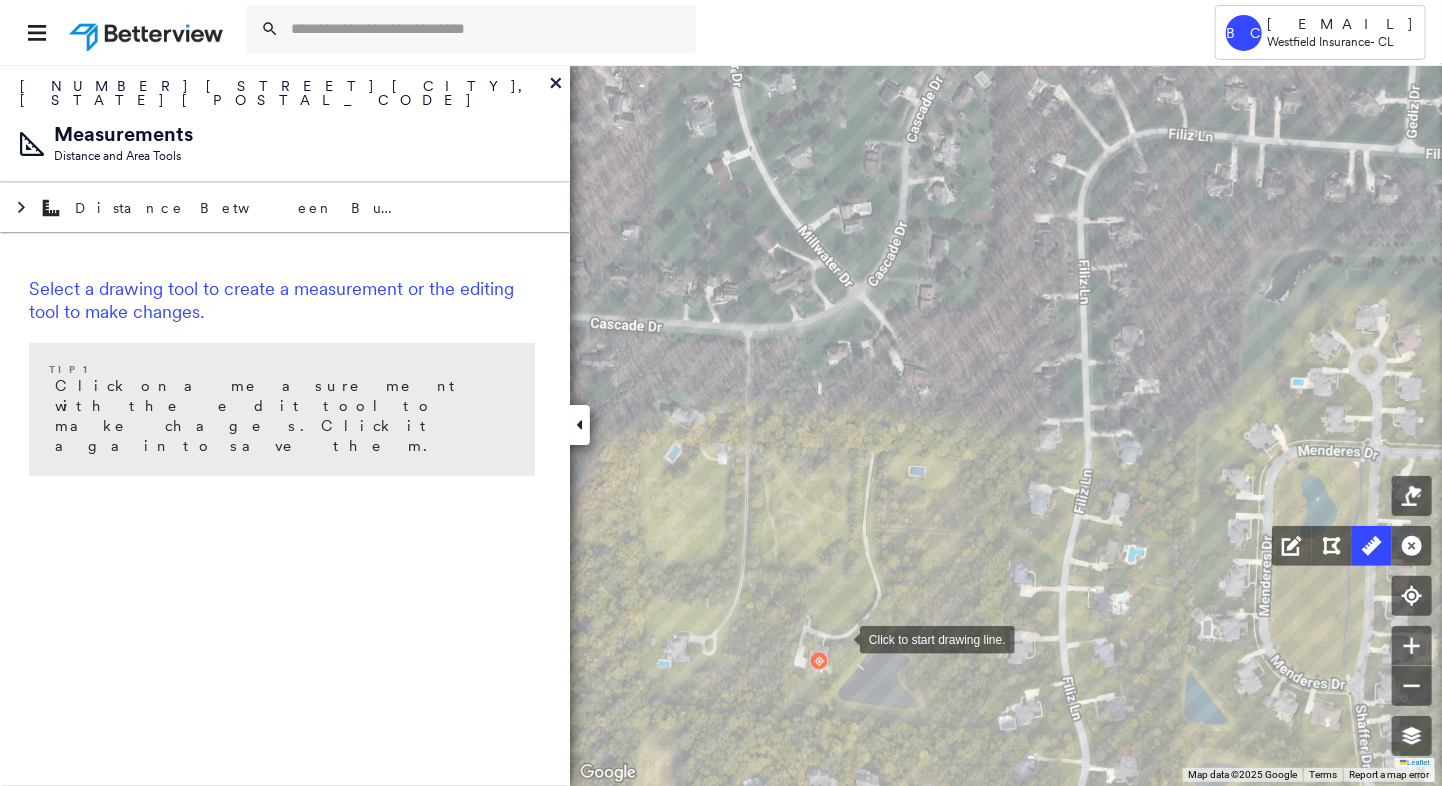 click at bounding box center (840, 638) 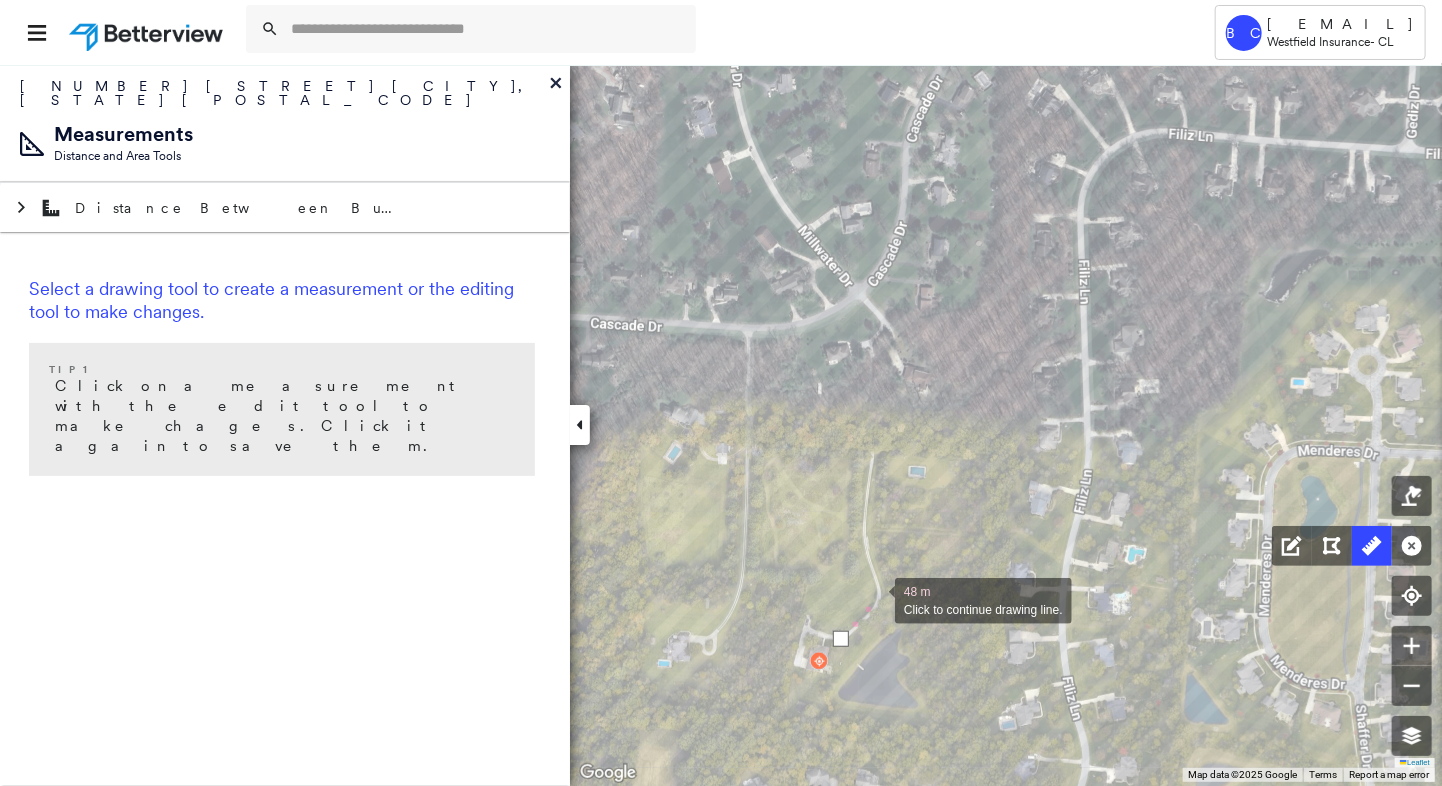 click at bounding box center [875, 599] 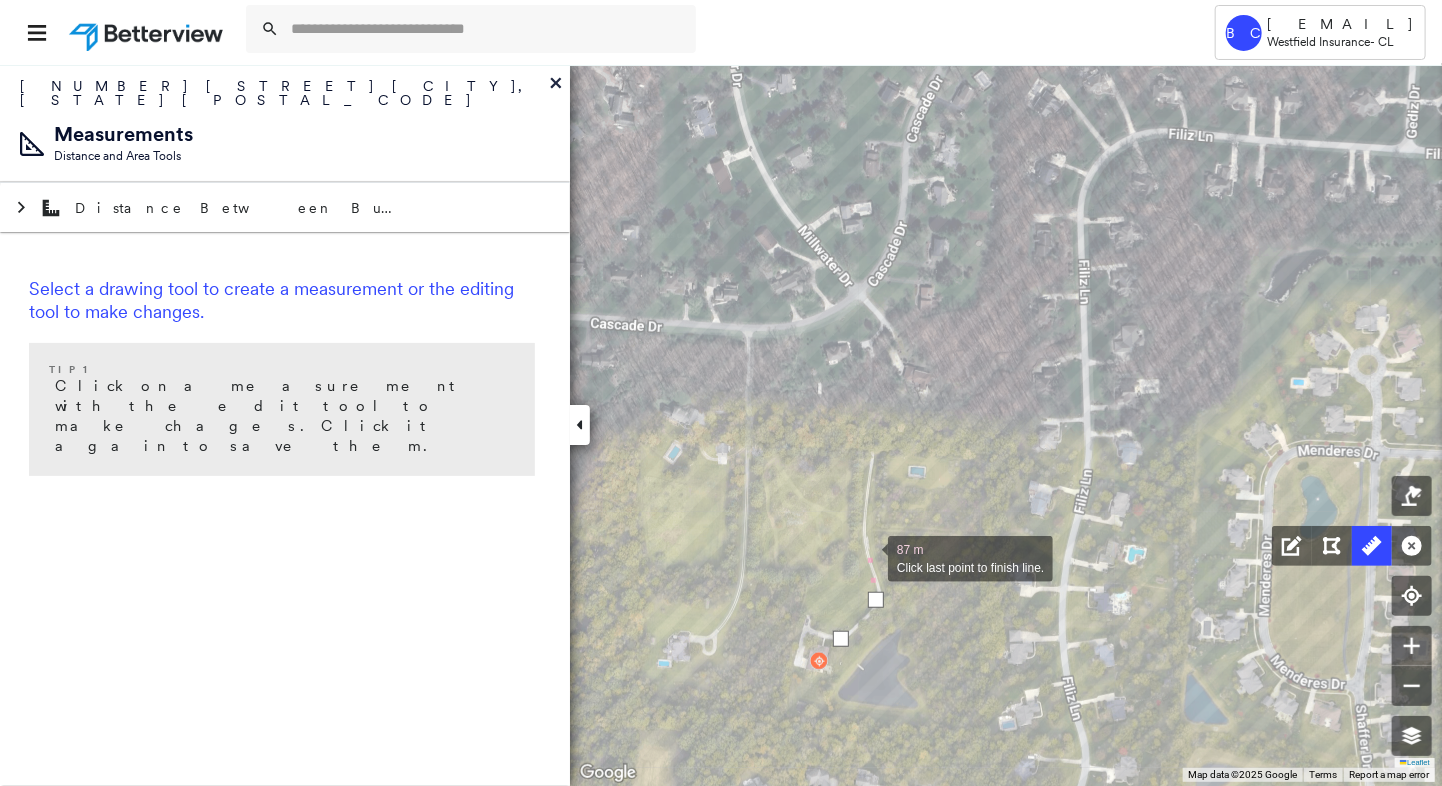 click at bounding box center [868, 557] 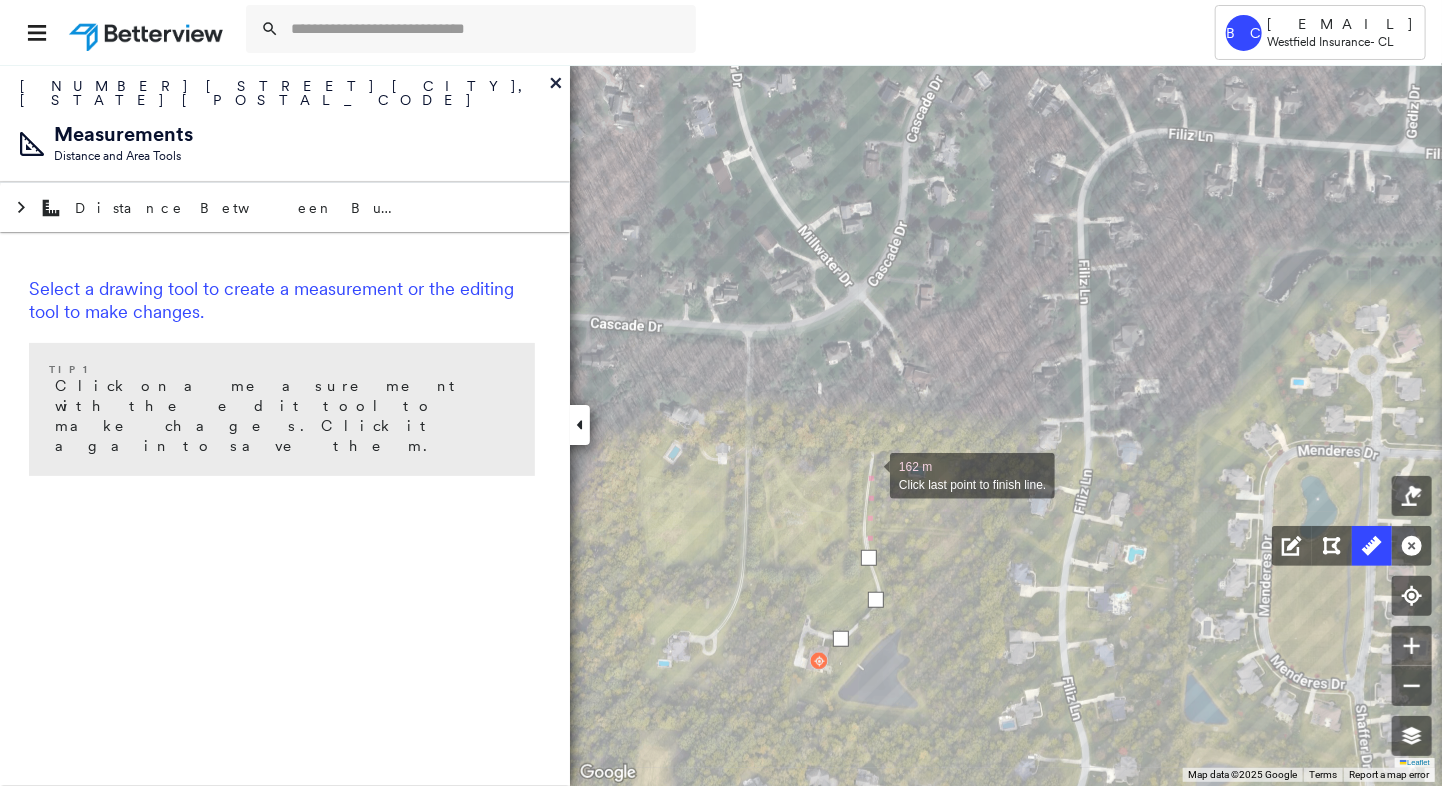 click at bounding box center (870, 474) 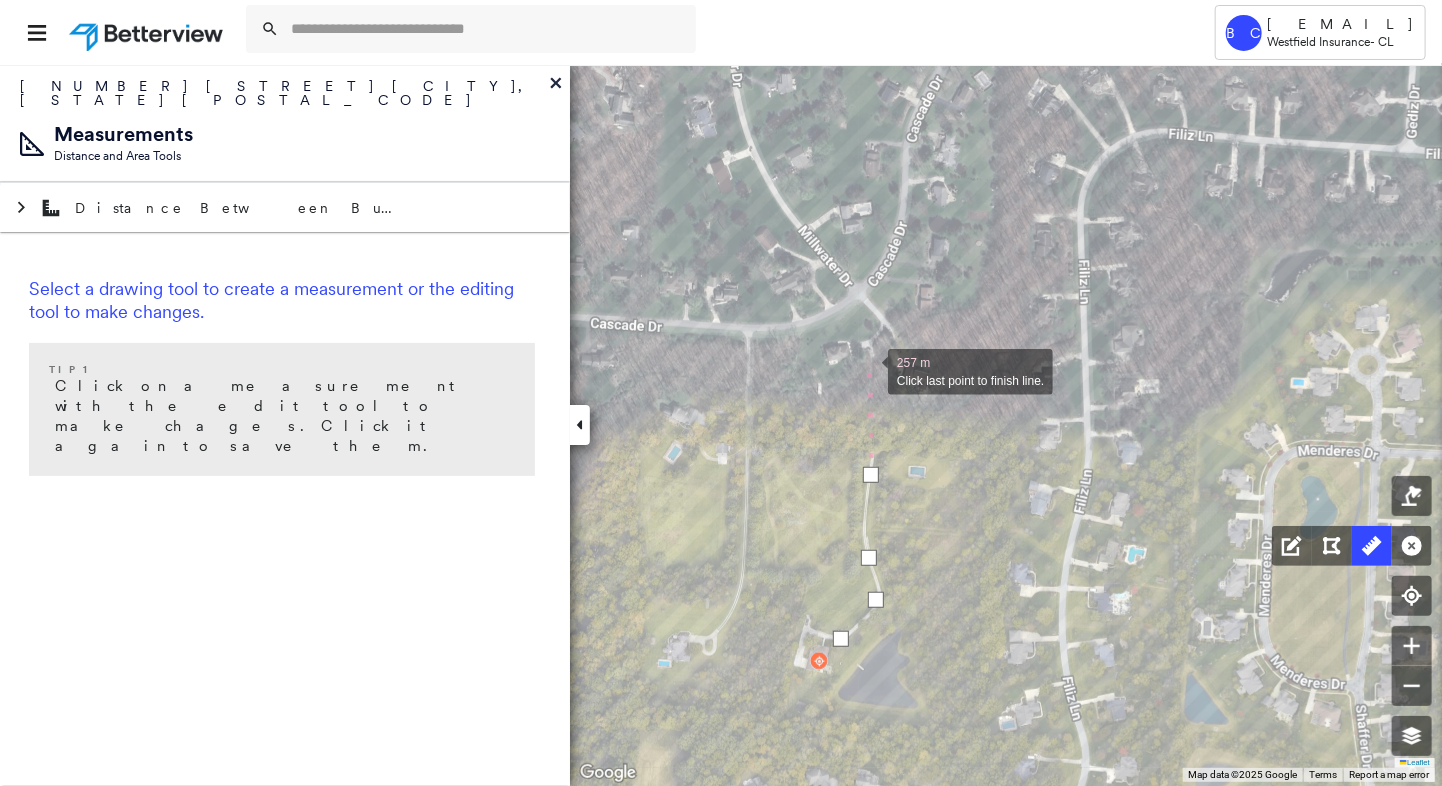 click at bounding box center [868, 370] 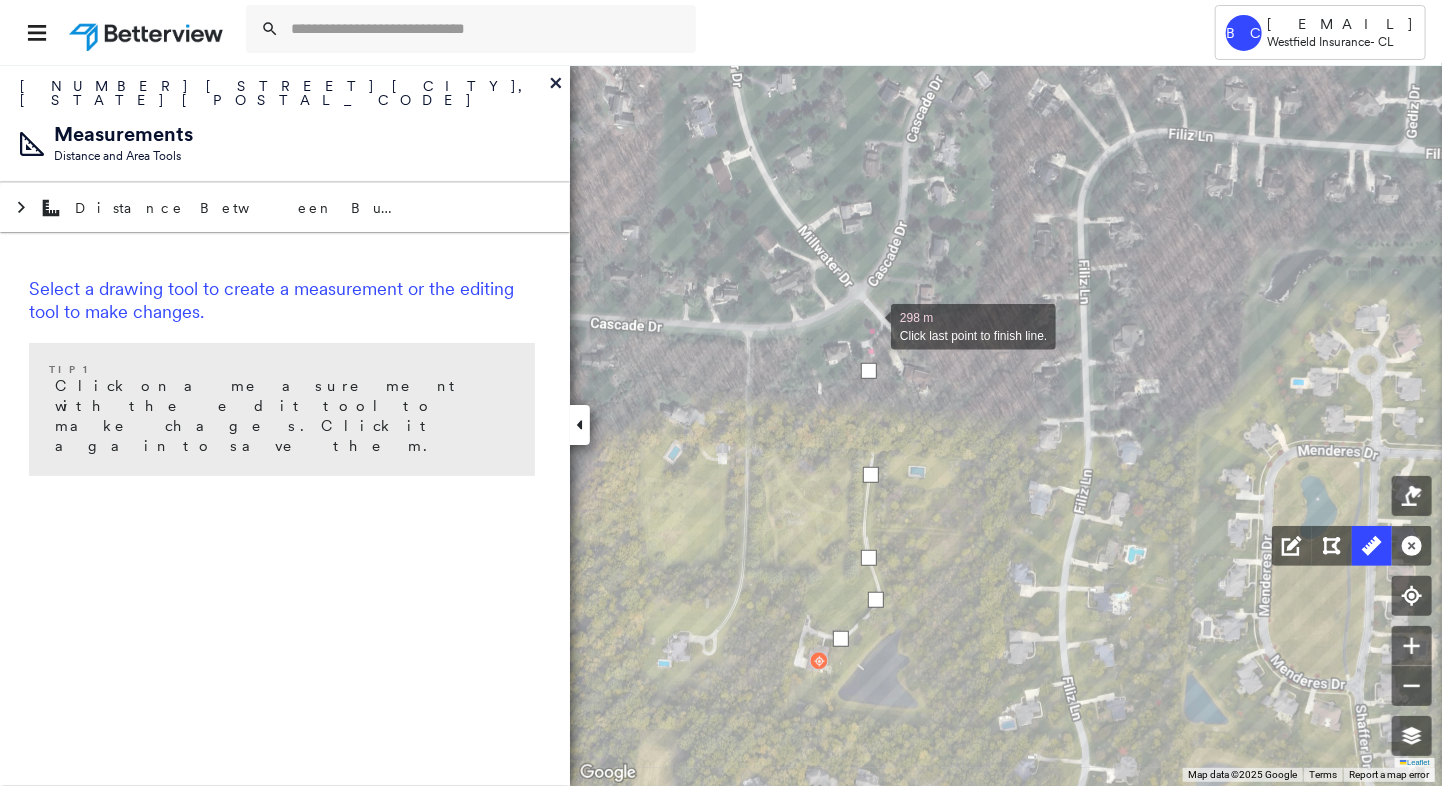 click at bounding box center [871, 325] 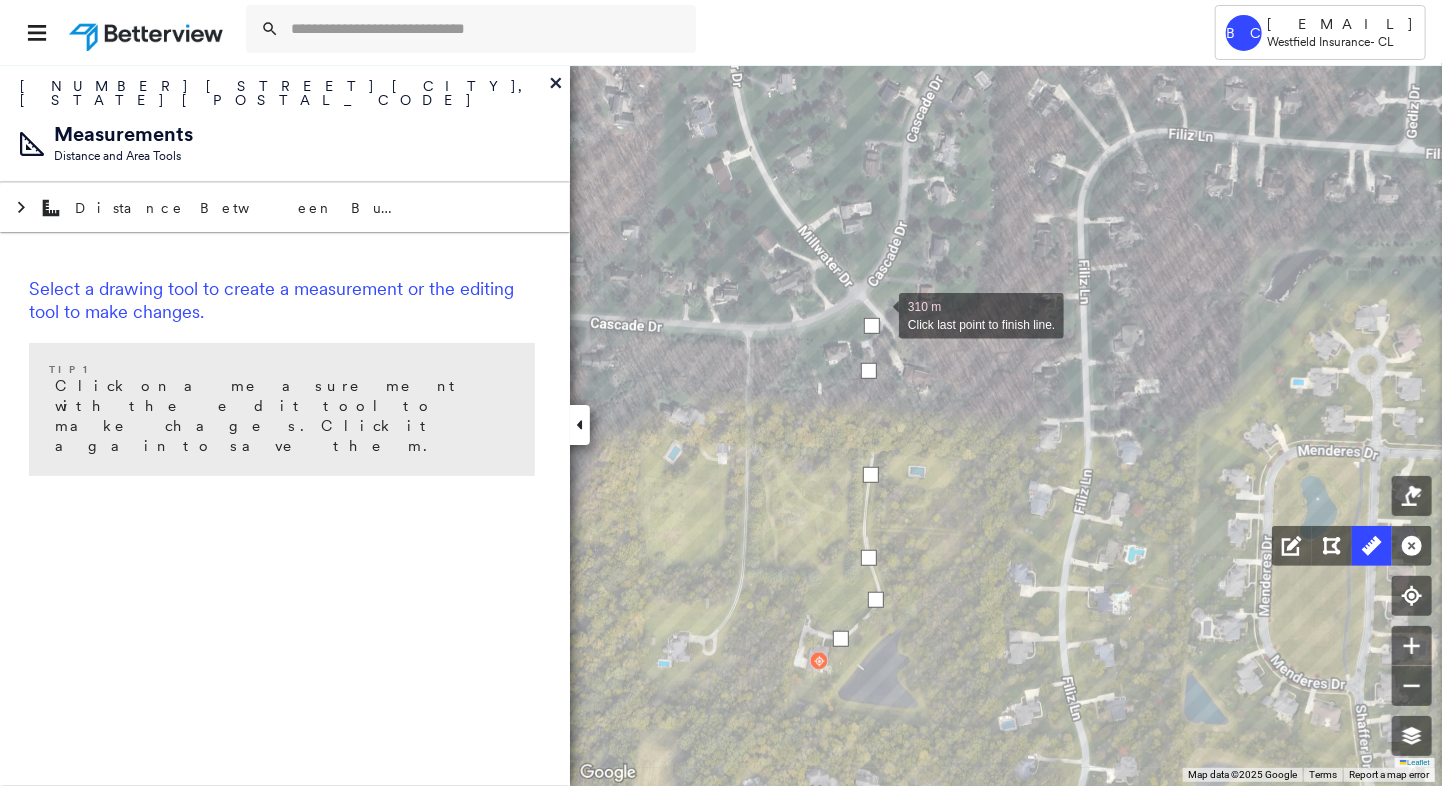 click at bounding box center [879, 314] 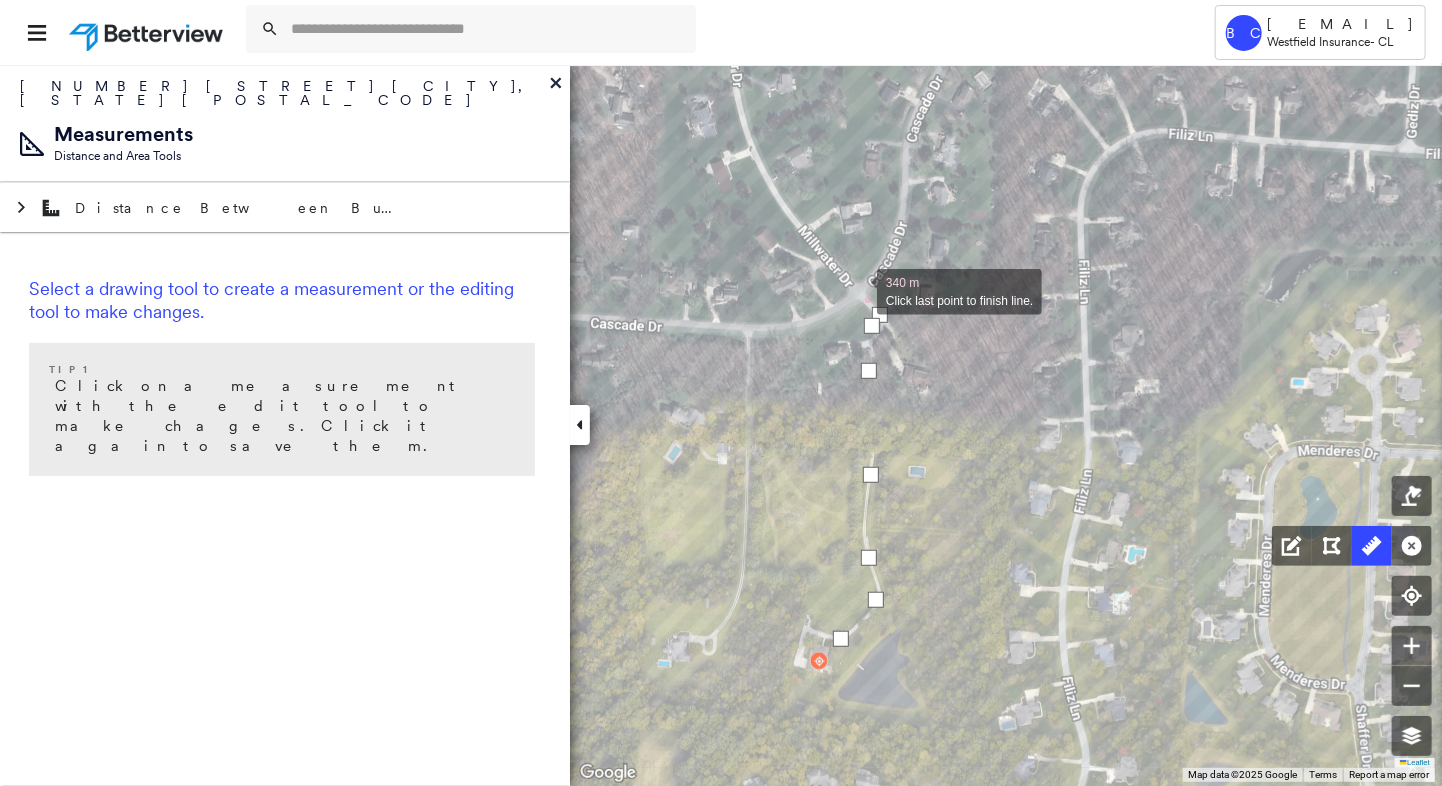 click at bounding box center (857, 290) 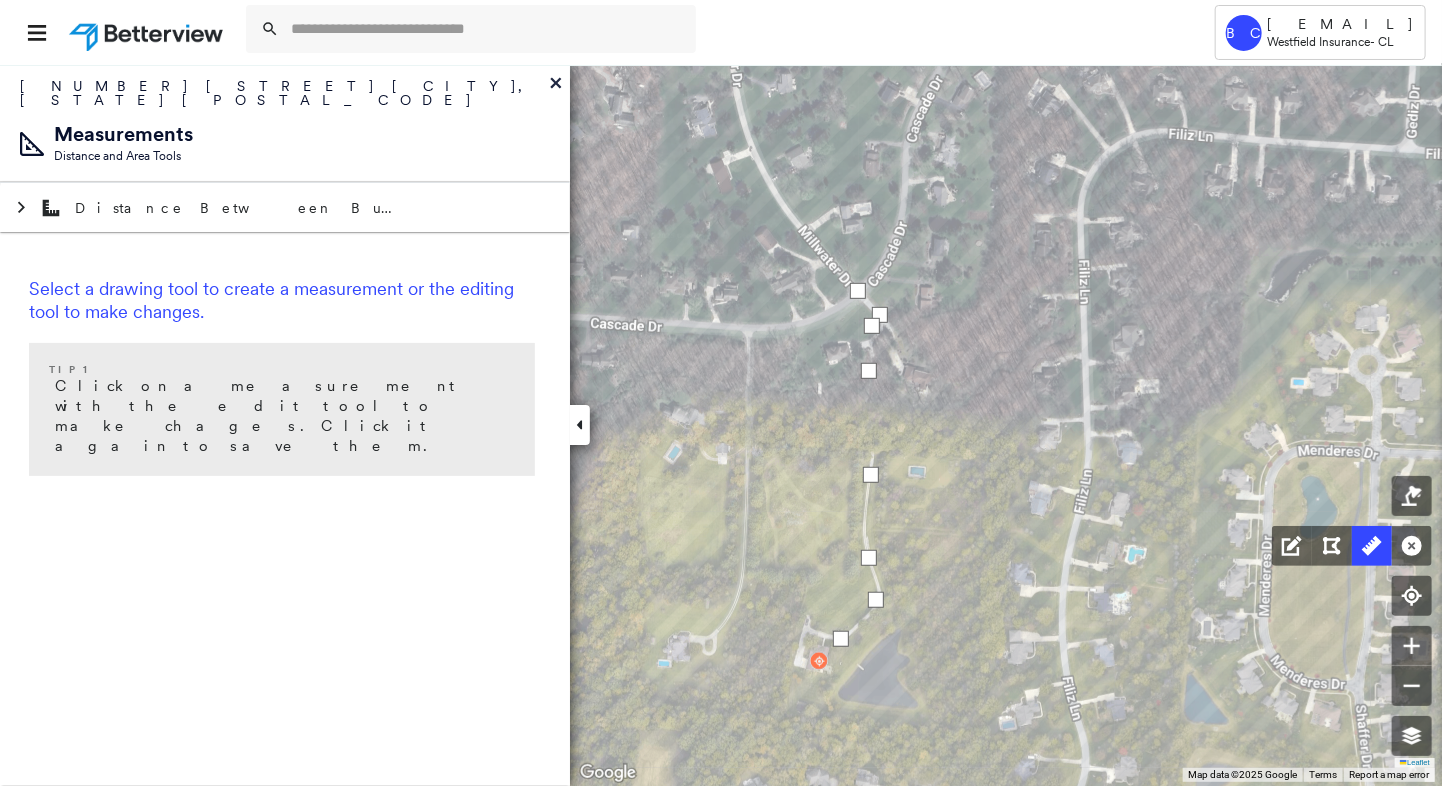 click at bounding box center (858, 291) 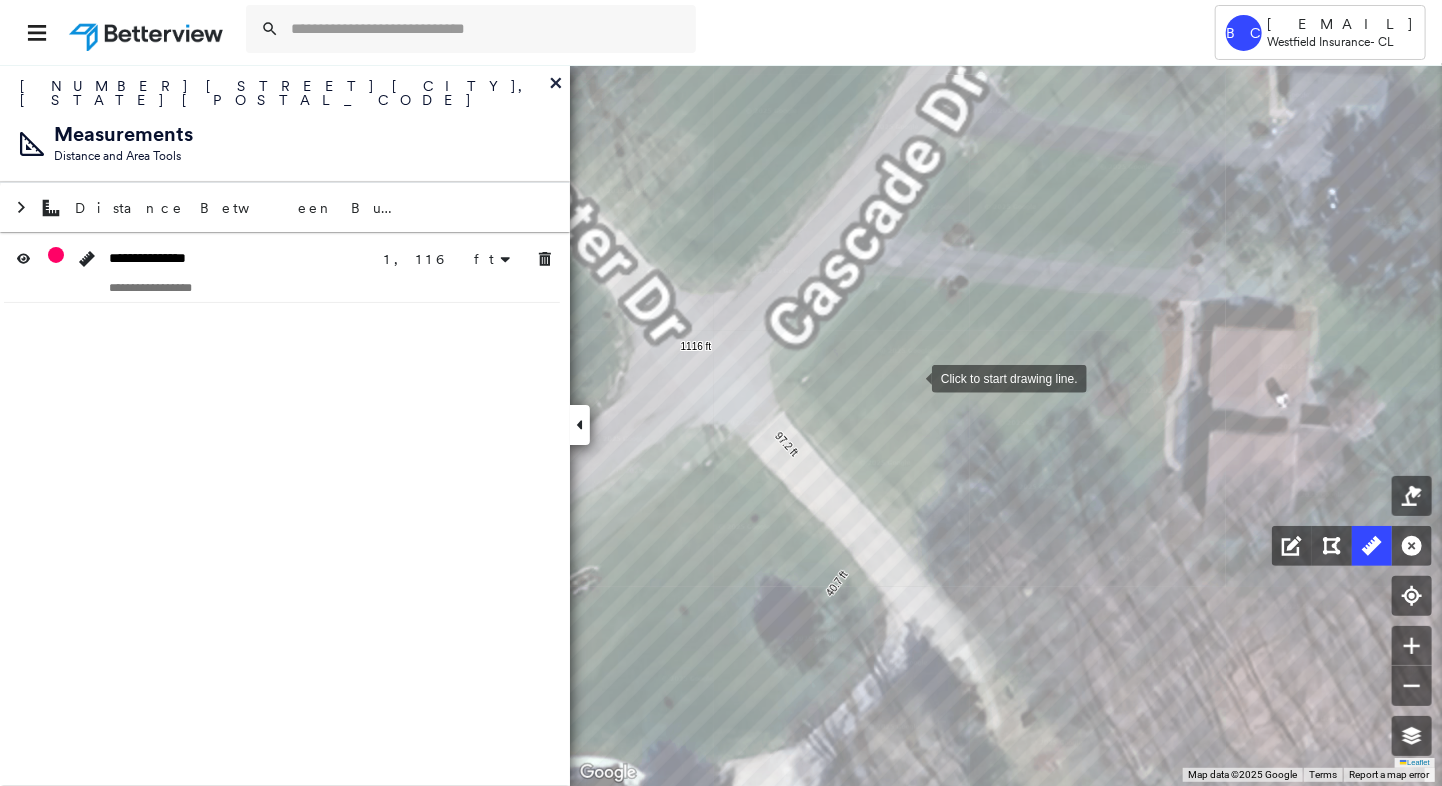 drag, startPoint x: 871, startPoint y: 377, endPoint x: 1086, endPoint y: 388, distance: 215.2812 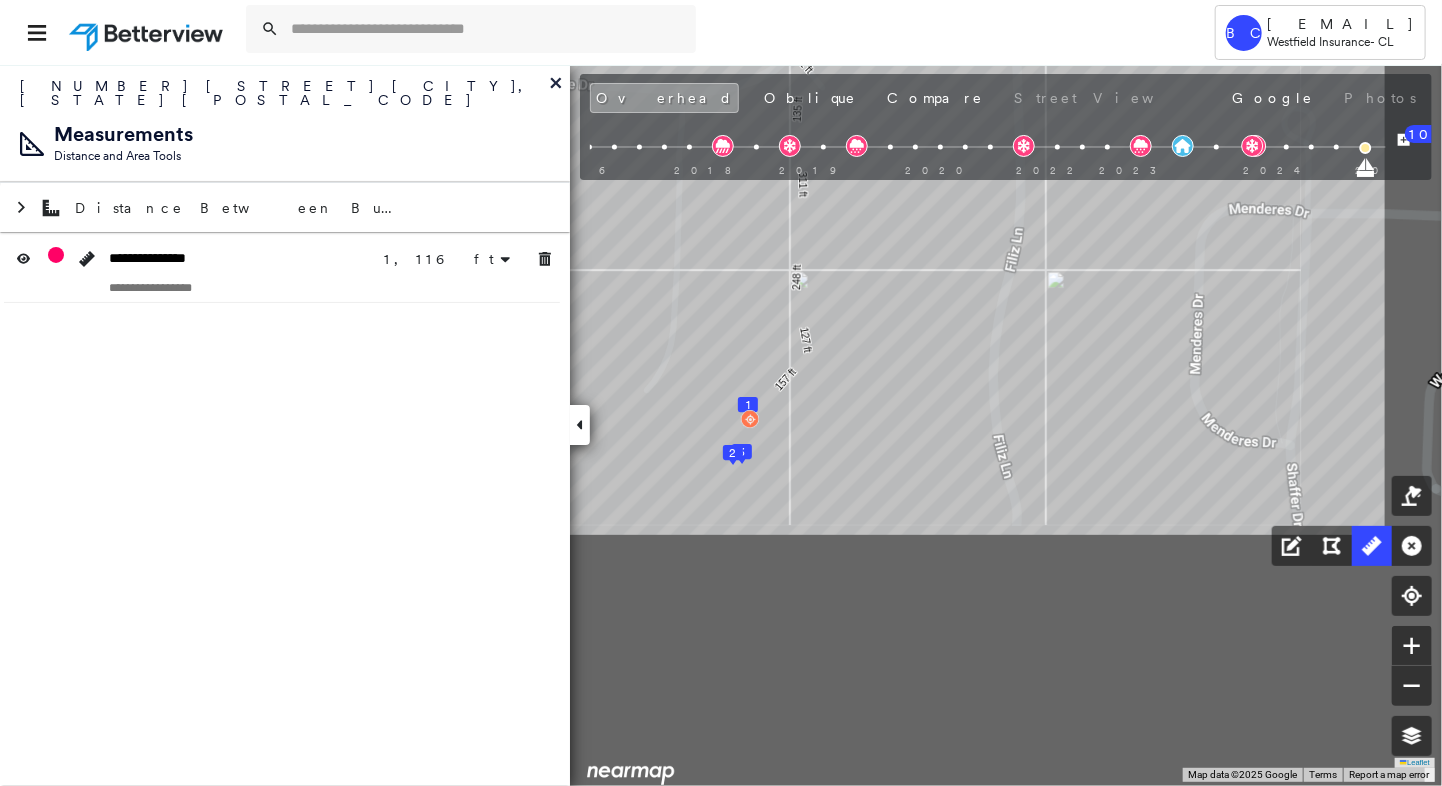 drag, startPoint x: 1085, startPoint y: 617, endPoint x: 877, endPoint y: 269, distance: 405.42325 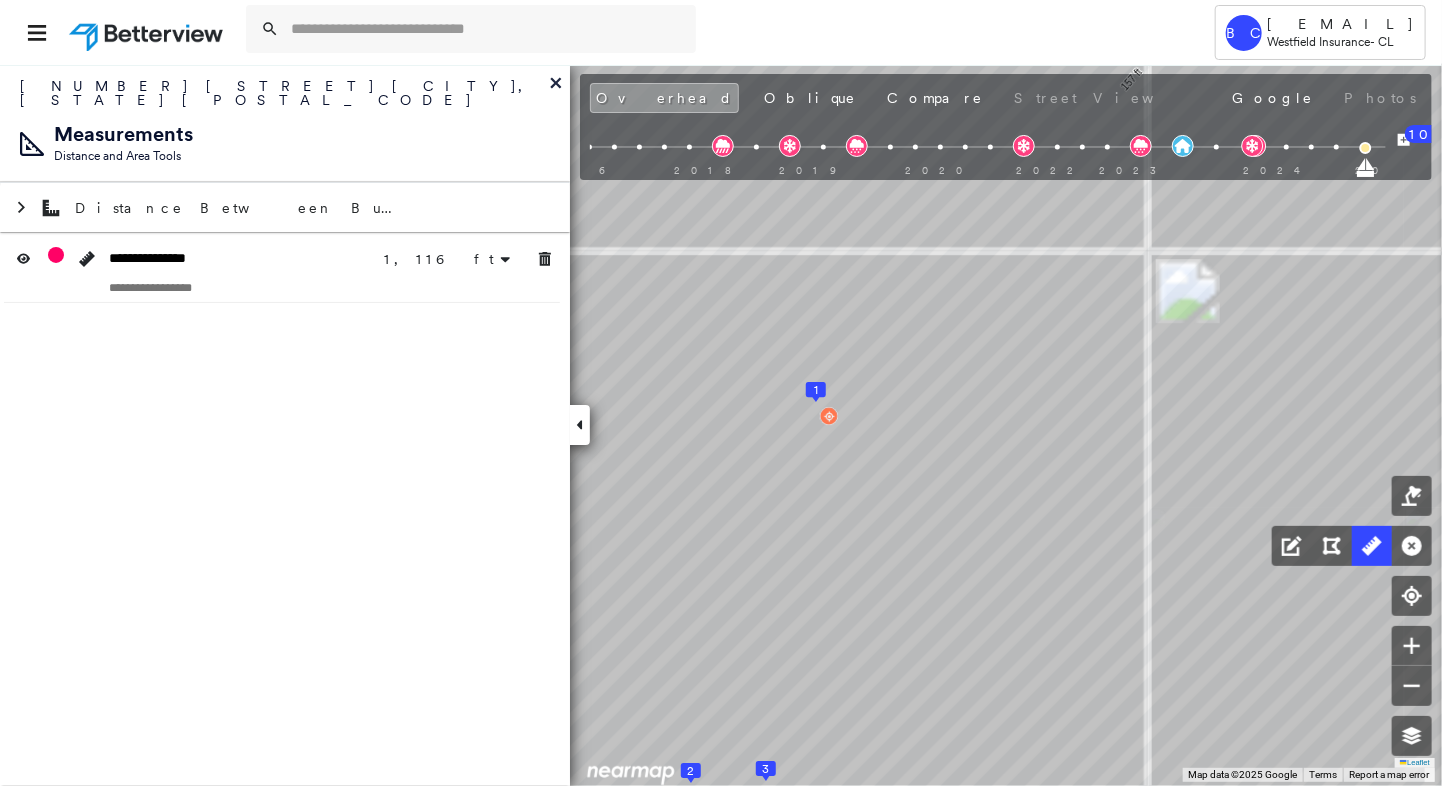drag, startPoint x: 748, startPoint y: 407, endPoint x: 1128, endPoint y: 438, distance: 381.2624 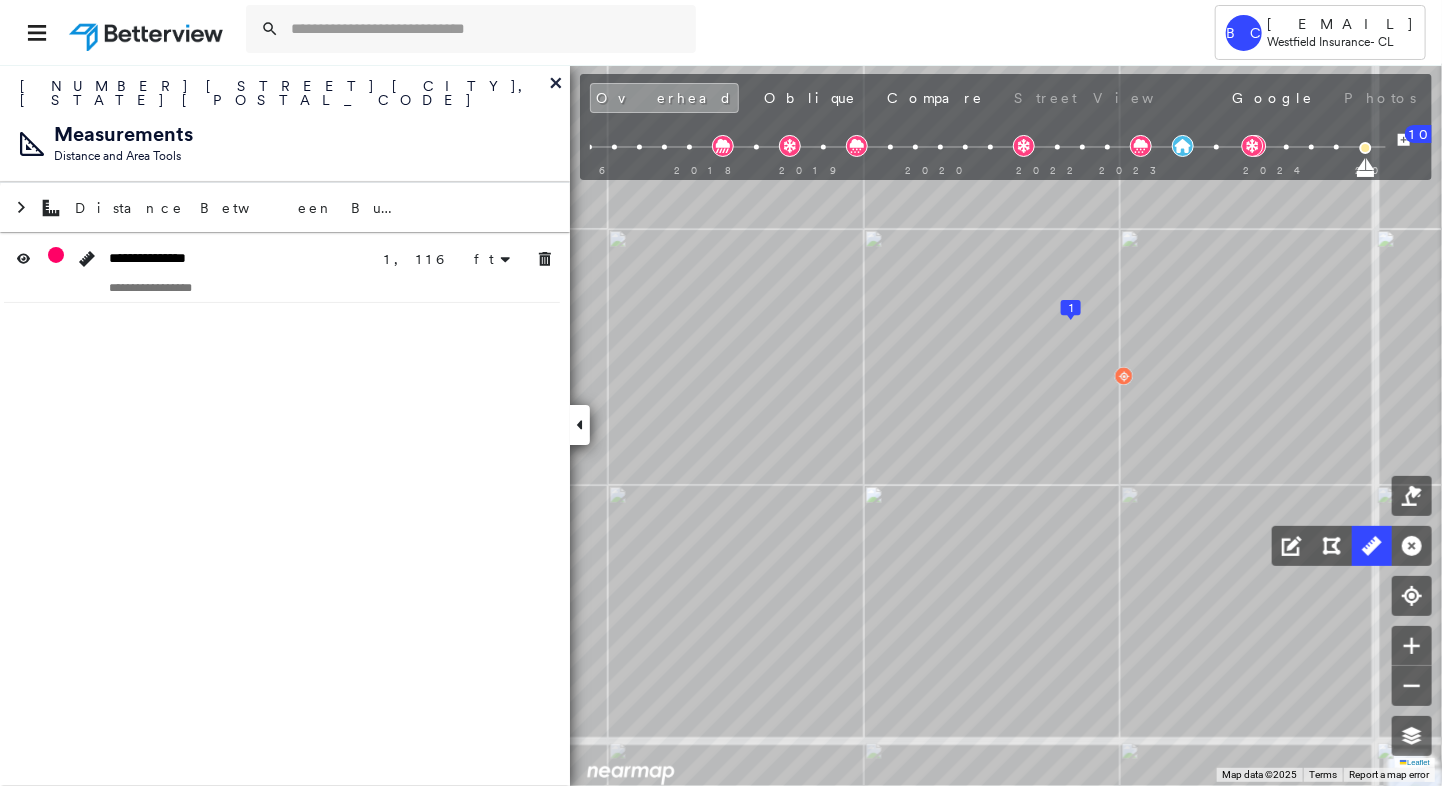 drag, startPoint x: 971, startPoint y: 394, endPoint x: 1160, endPoint y: 416, distance: 190.27611 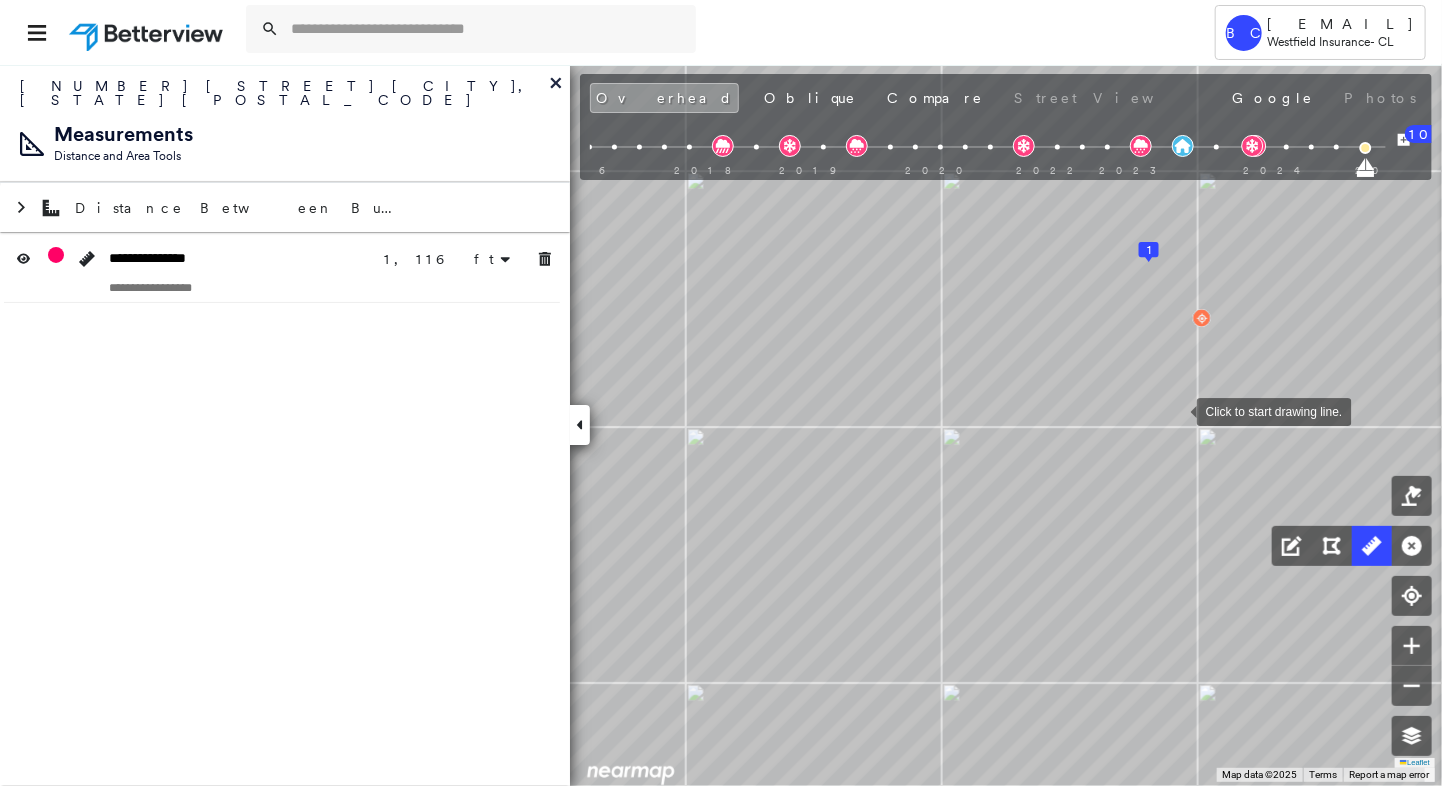 drag, startPoint x: 1027, startPoint y: 400, endPoint x: 1212, endPoint y: 411, distance: 185.32674 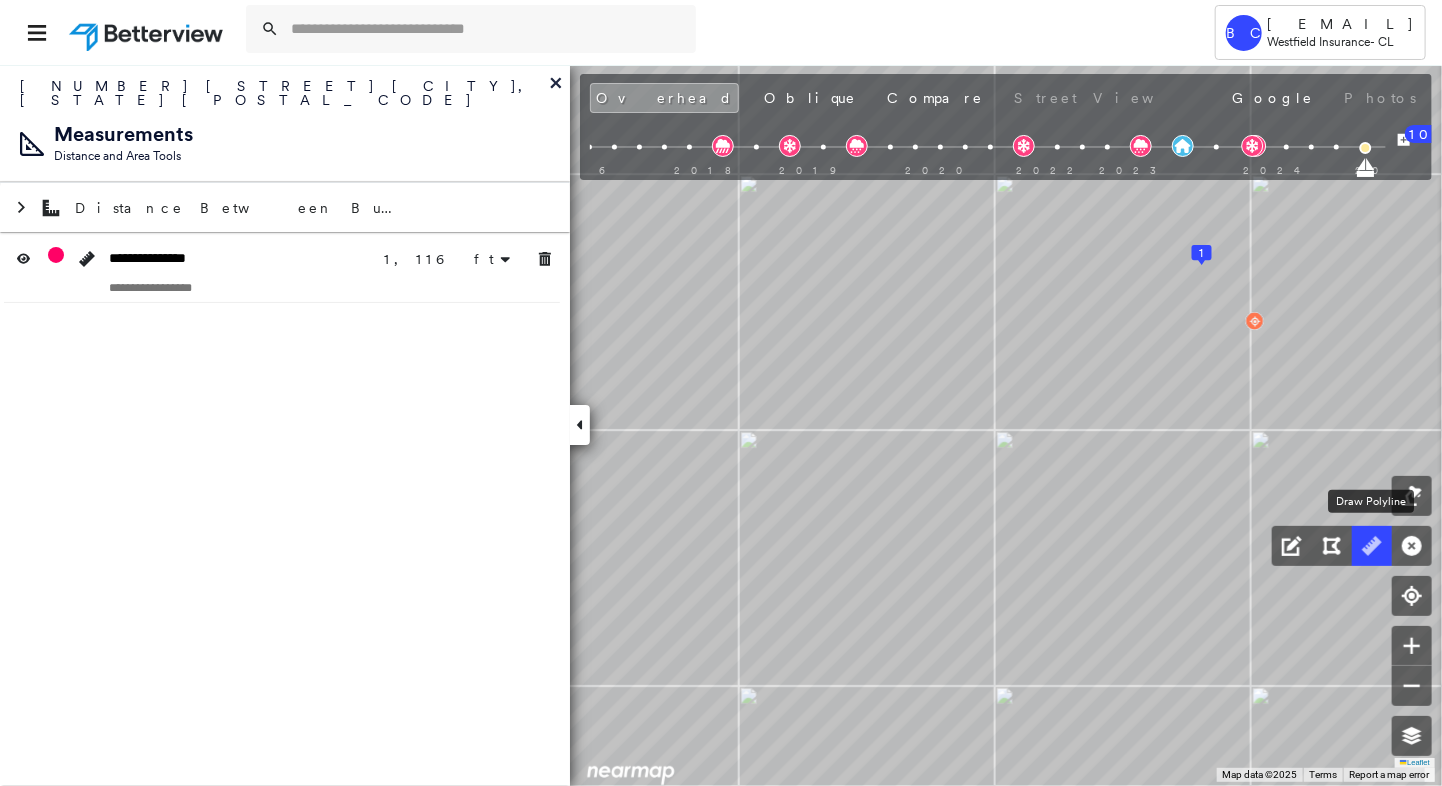 click at bounding box center (1372, 546) 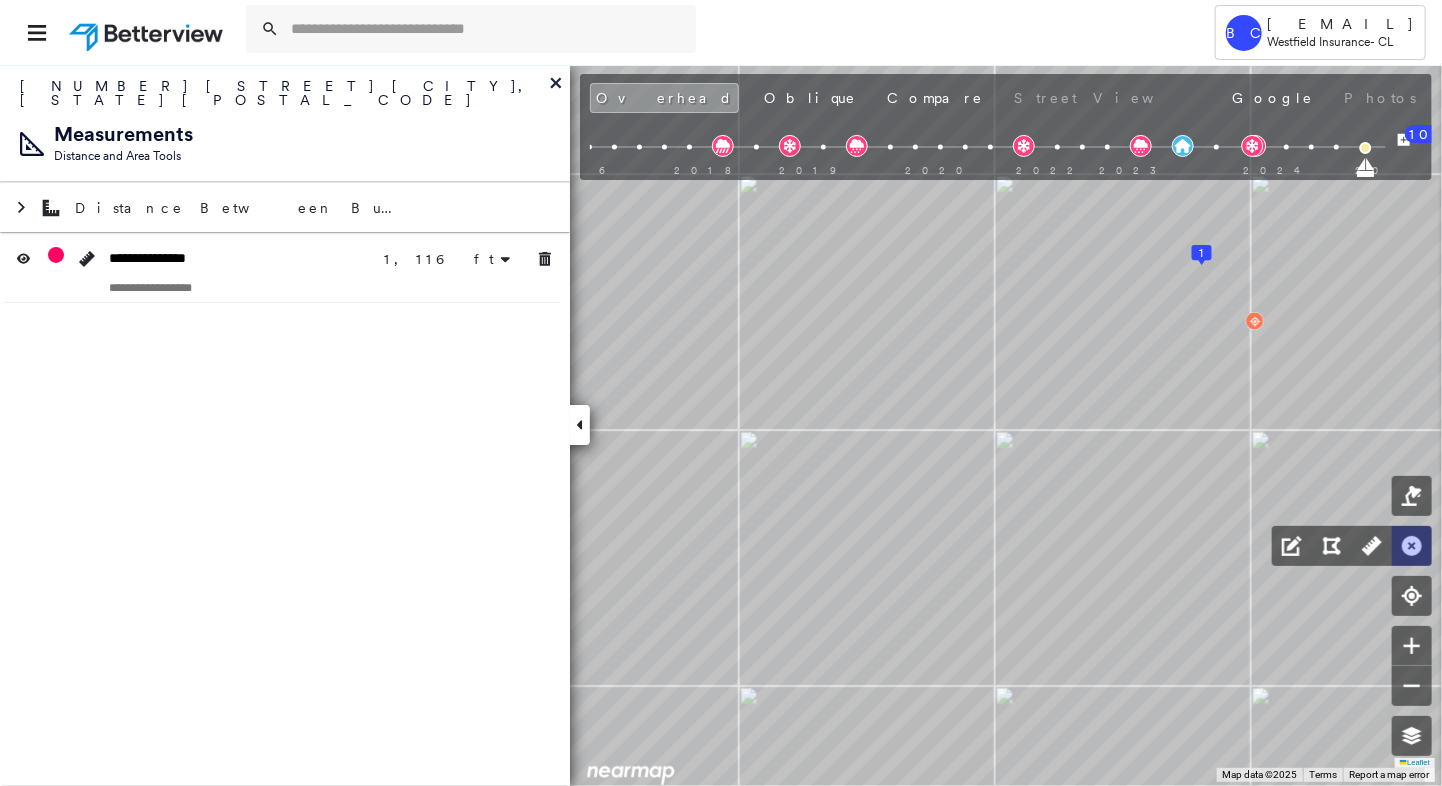 click 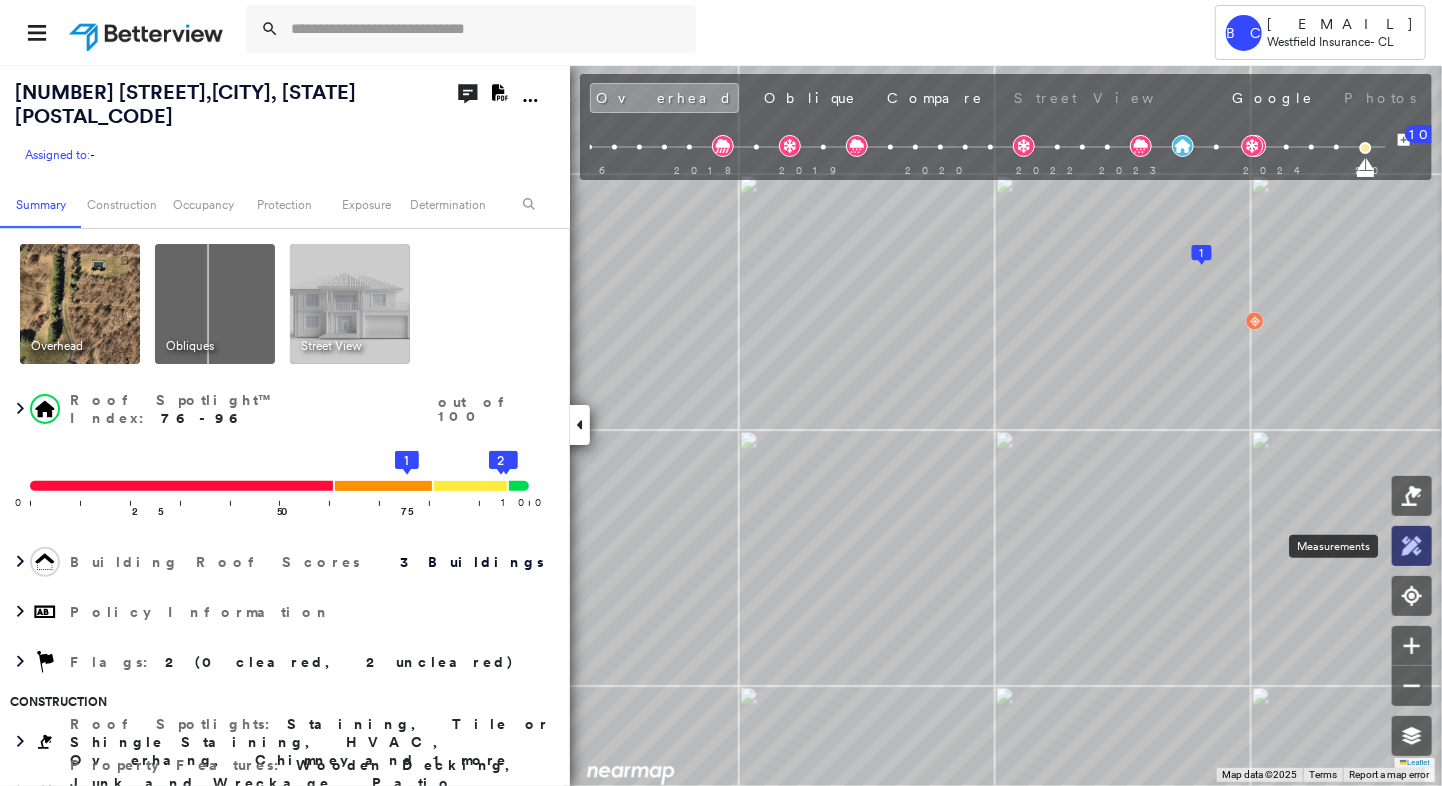 click 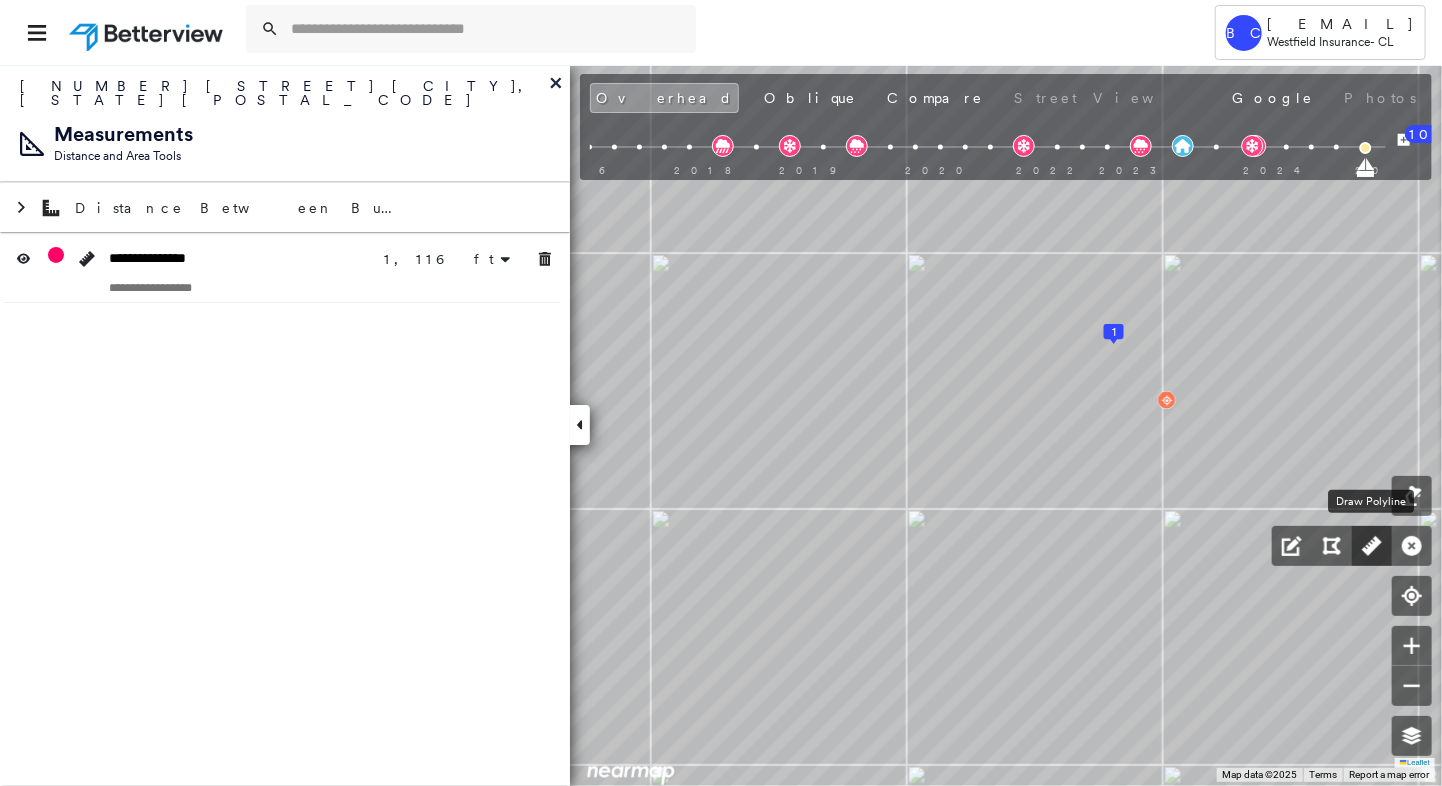 click 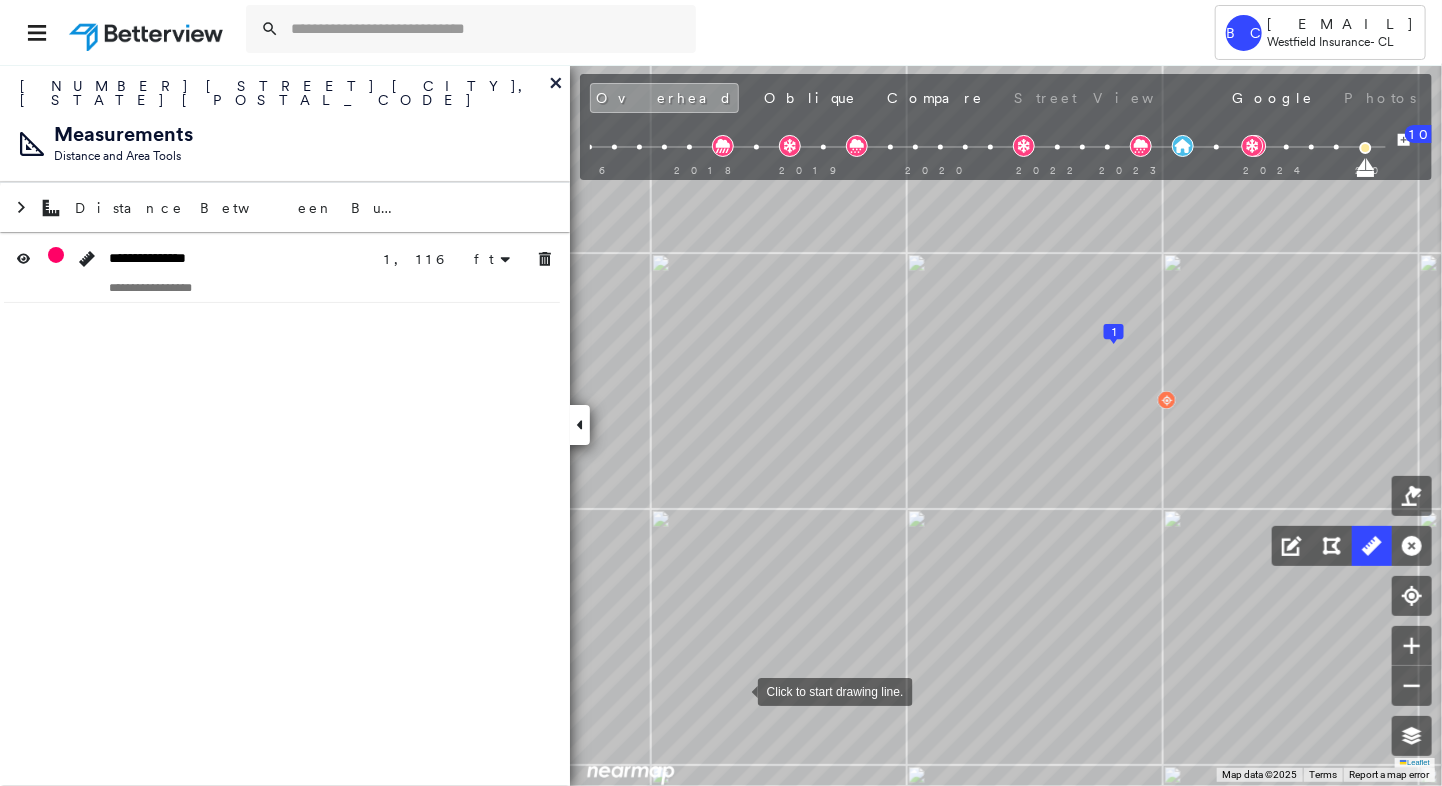 click at bounding box center [738, 690] 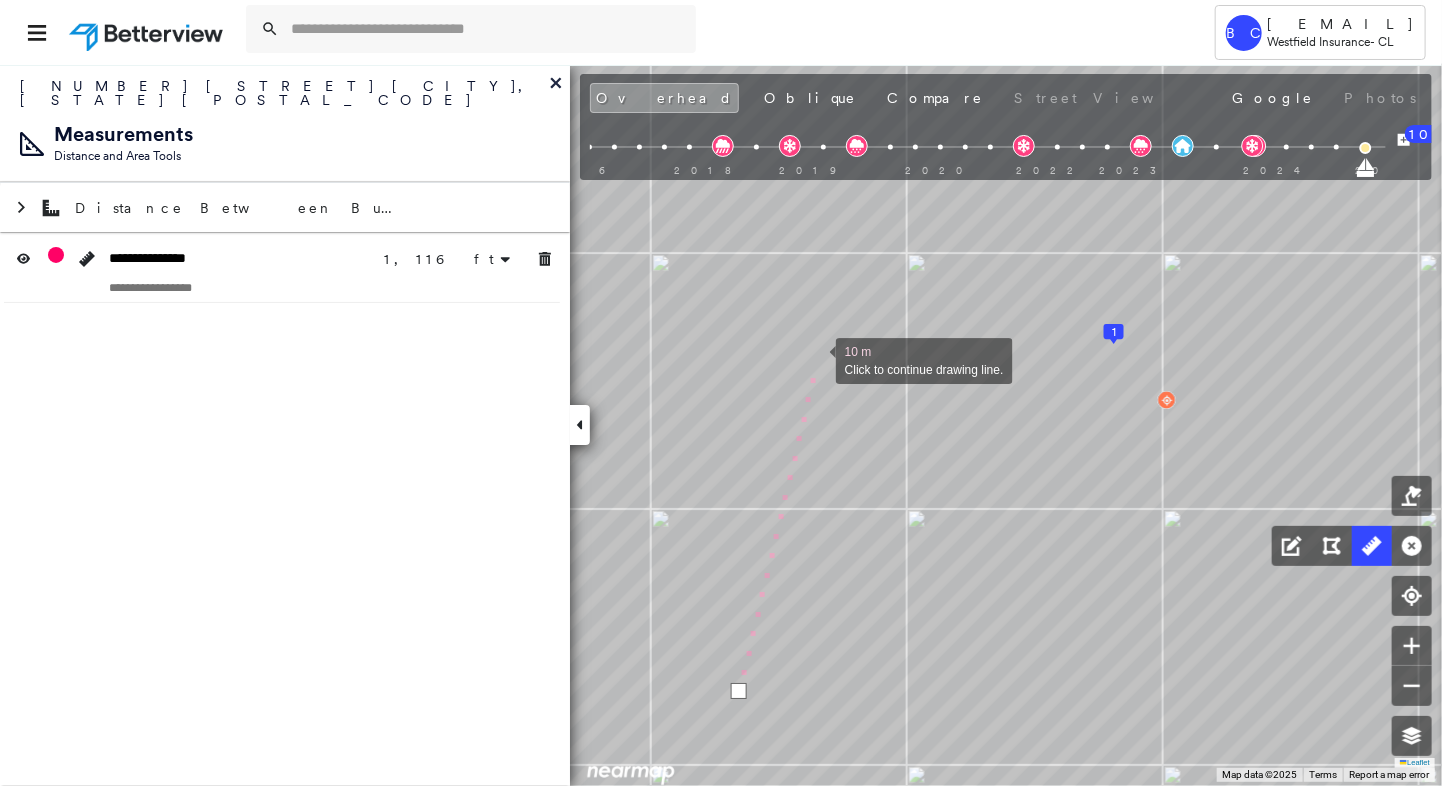 click at bounding box center [816, 359] 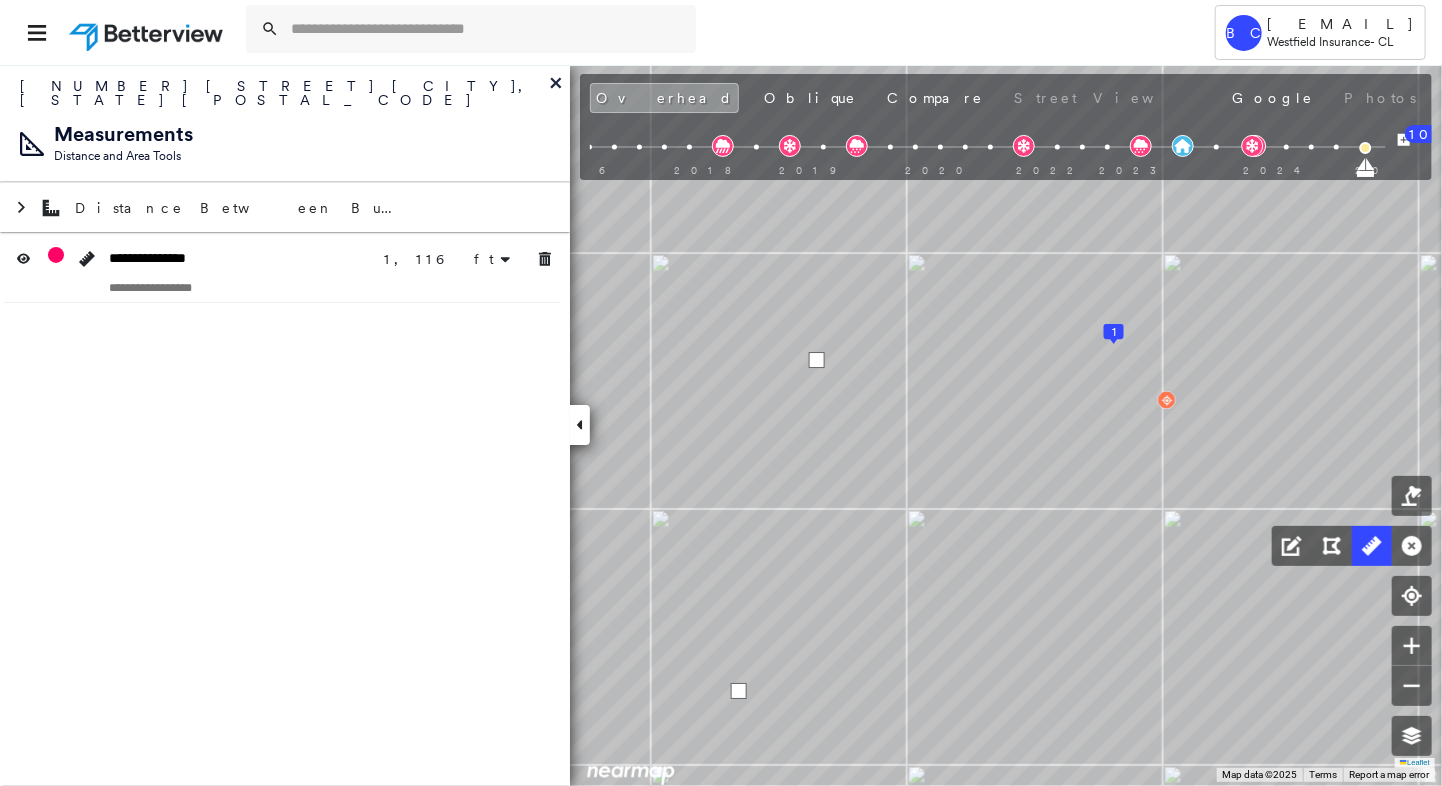 click at bounding box center (817, 360) 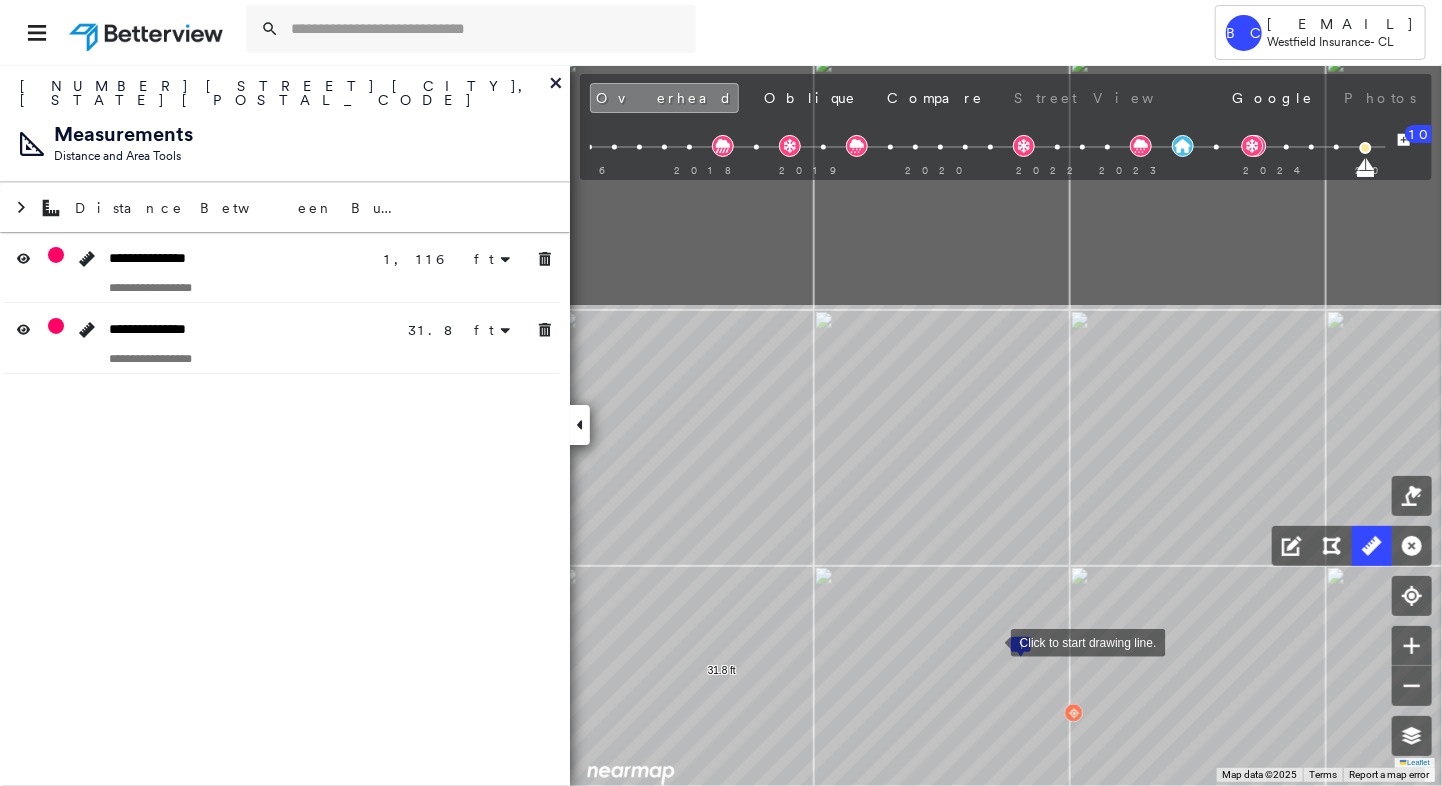 drag, startPoint x: 1084, startPoint y: 327, endPoint x: 991, endPoint y: 640, distance: 326.5241 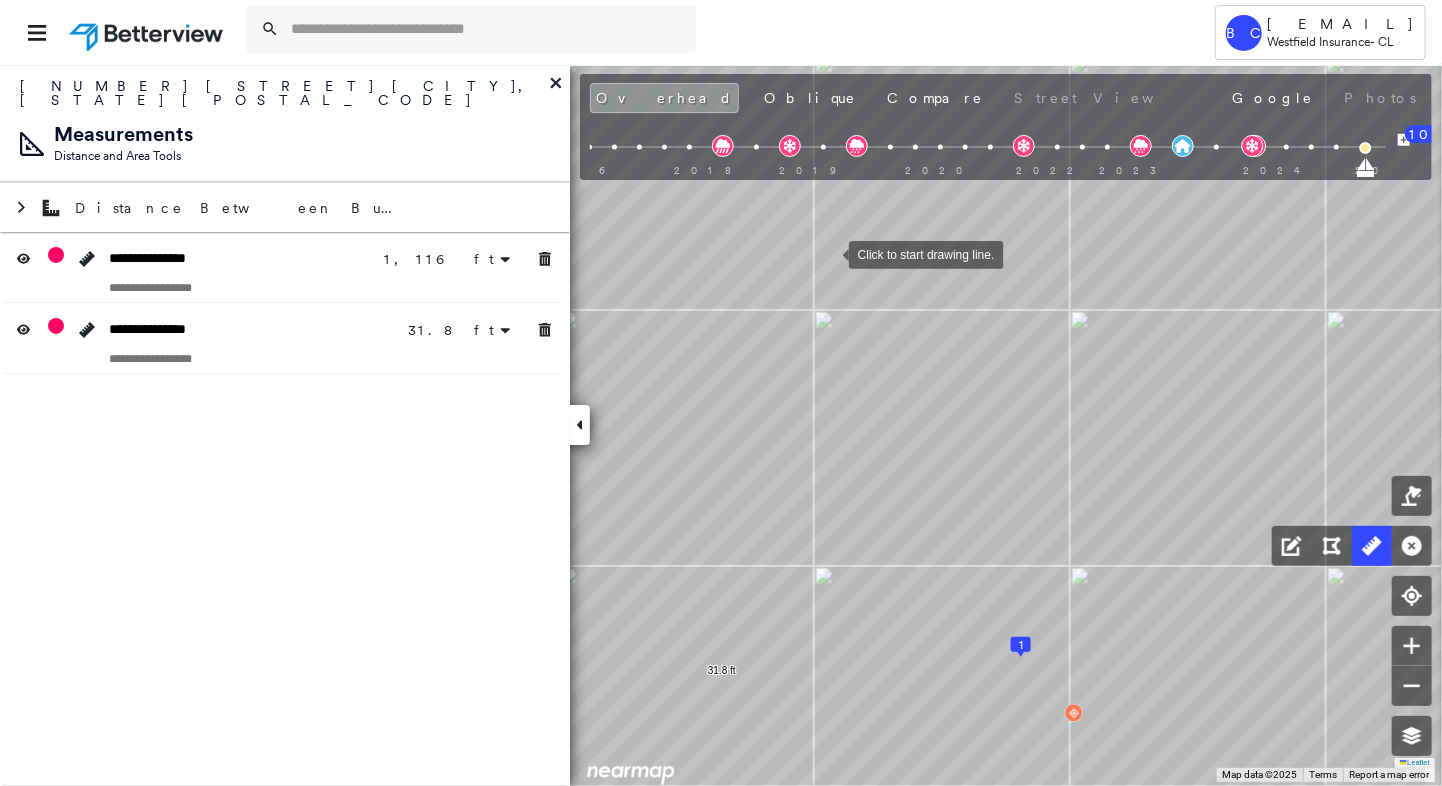 click at bounding box center [829, 253] 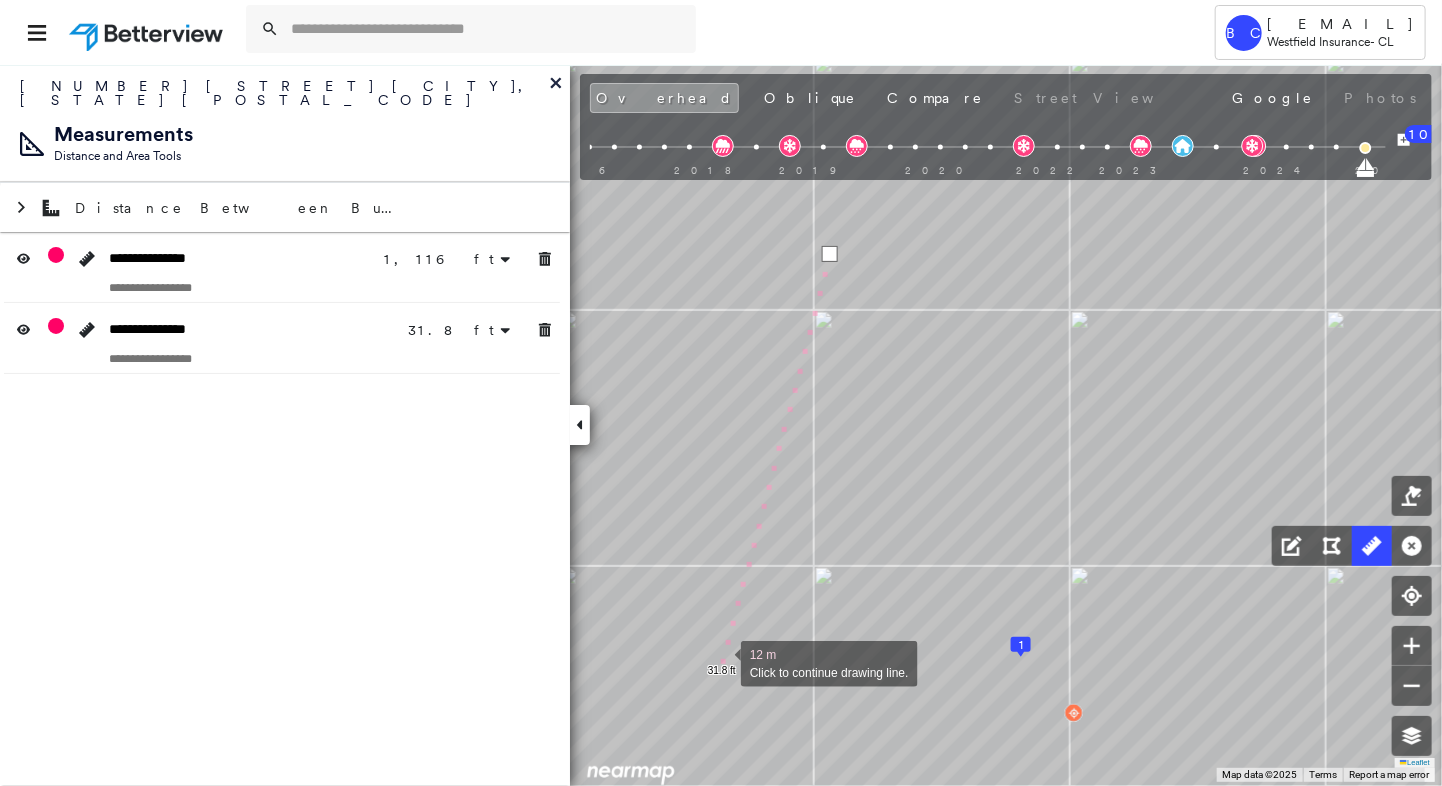click at bounding box center [721, 662] 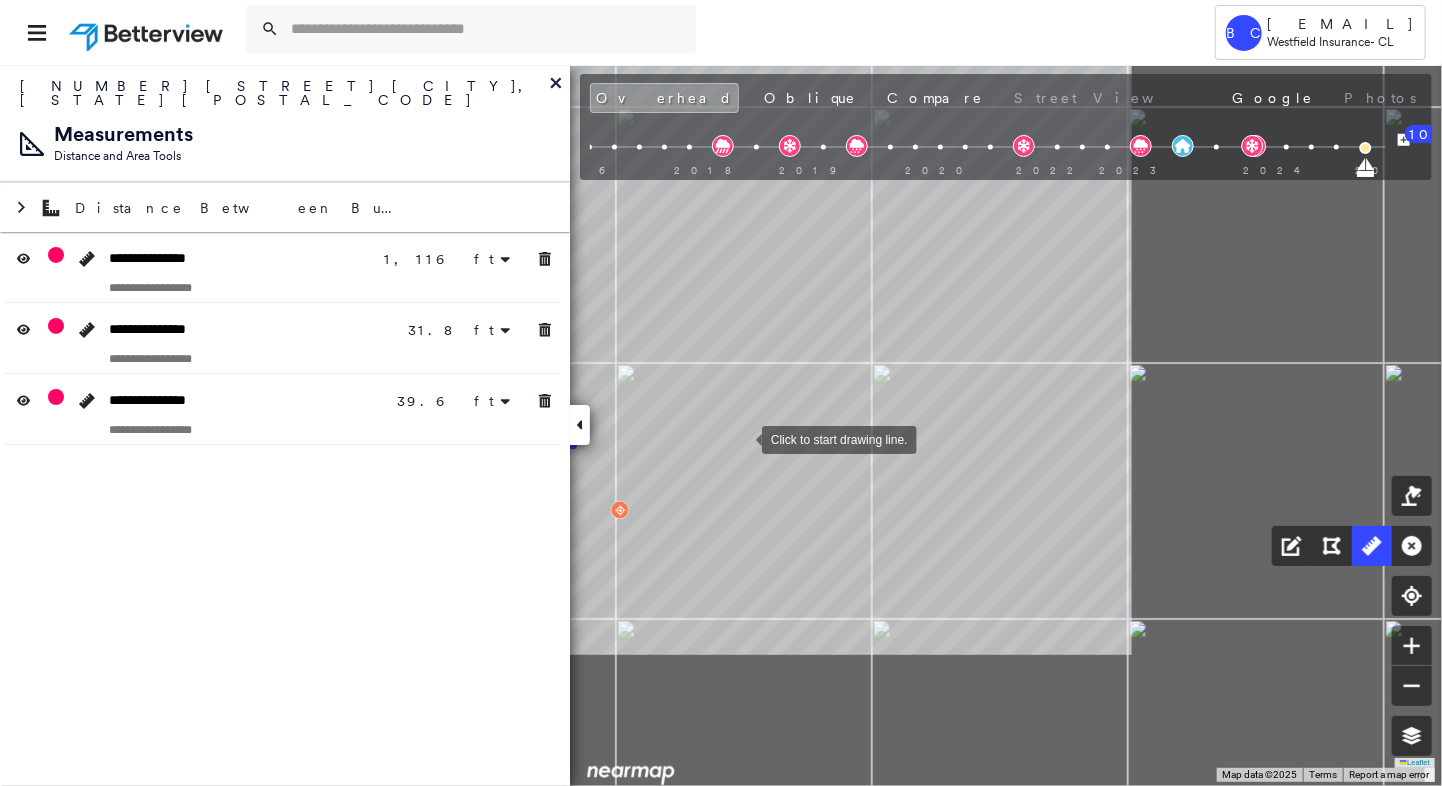 drag, startPoint x: 1188, startPoint y: 647, endPoint x: 742, endPoint y: 440, distance: 491.69604 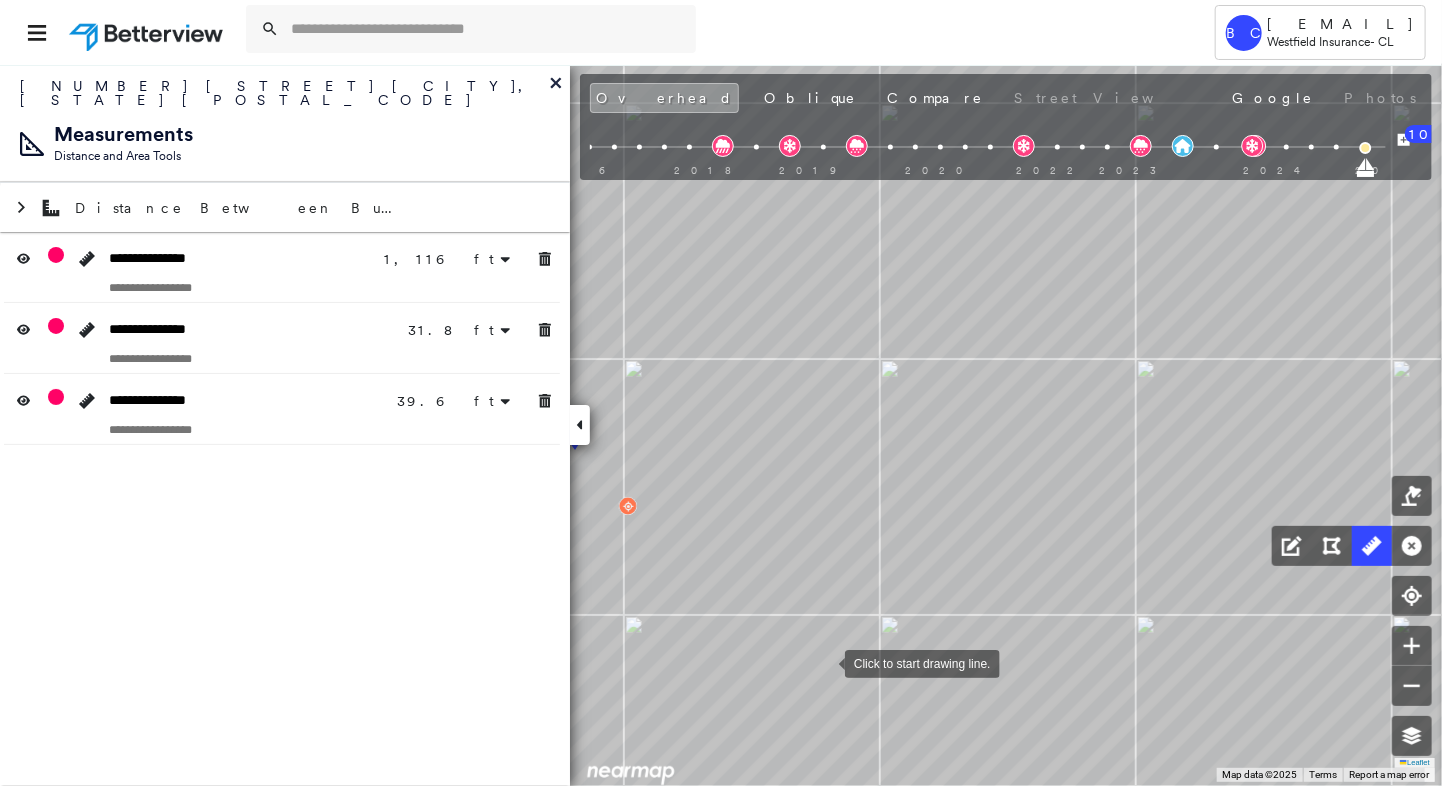 click at bounding box center [825, 662] 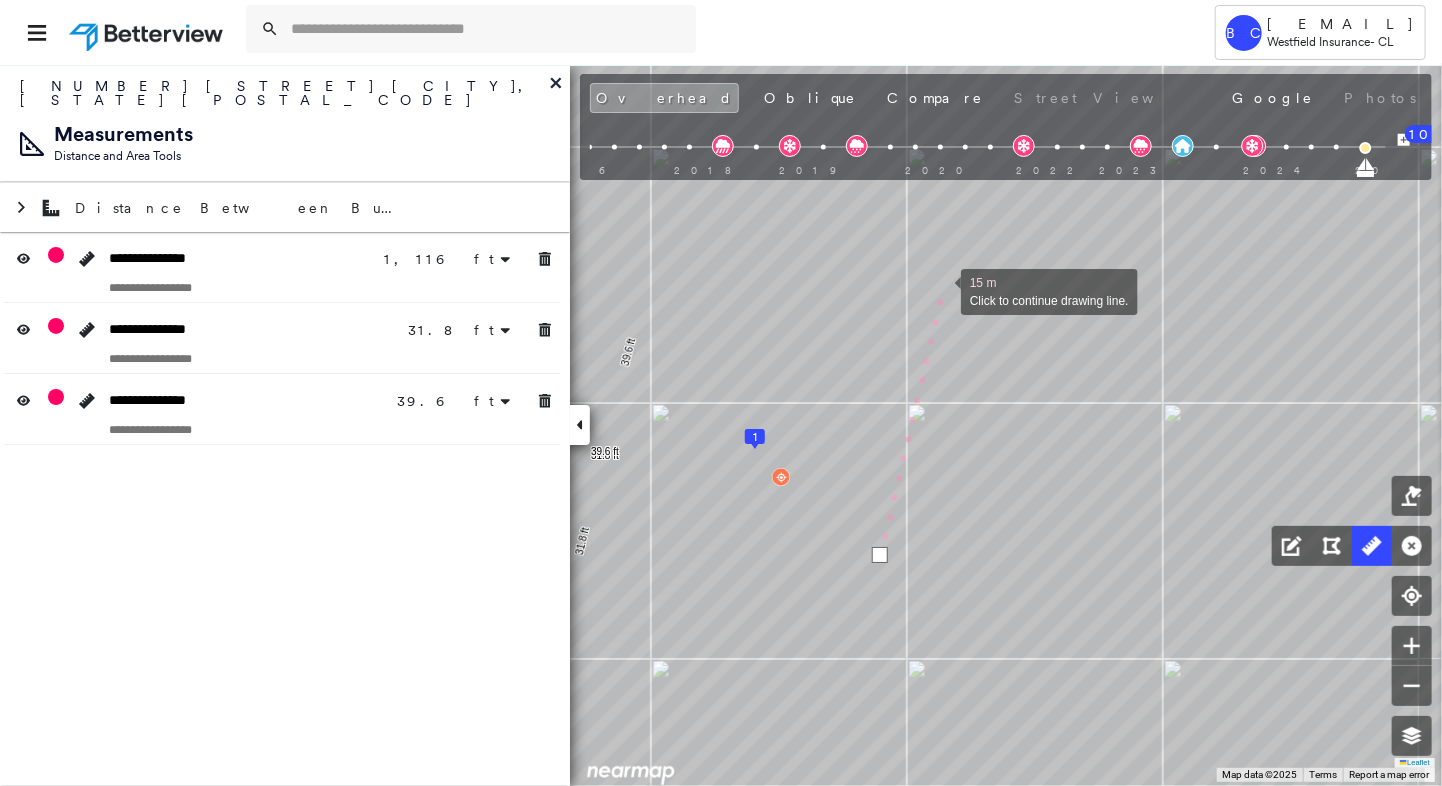 click at bounding box center (941, 290) 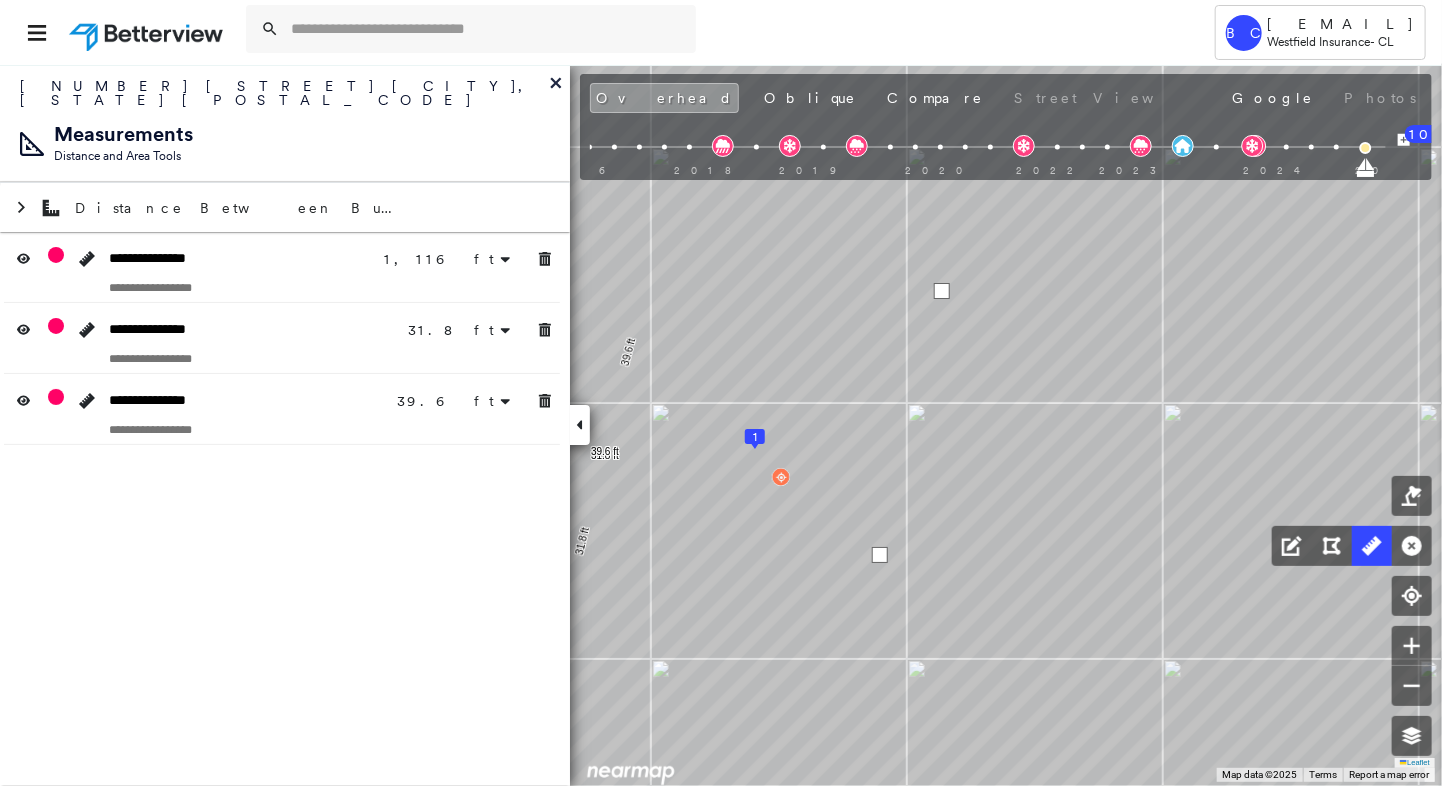 click at bounding box center [942, 291] 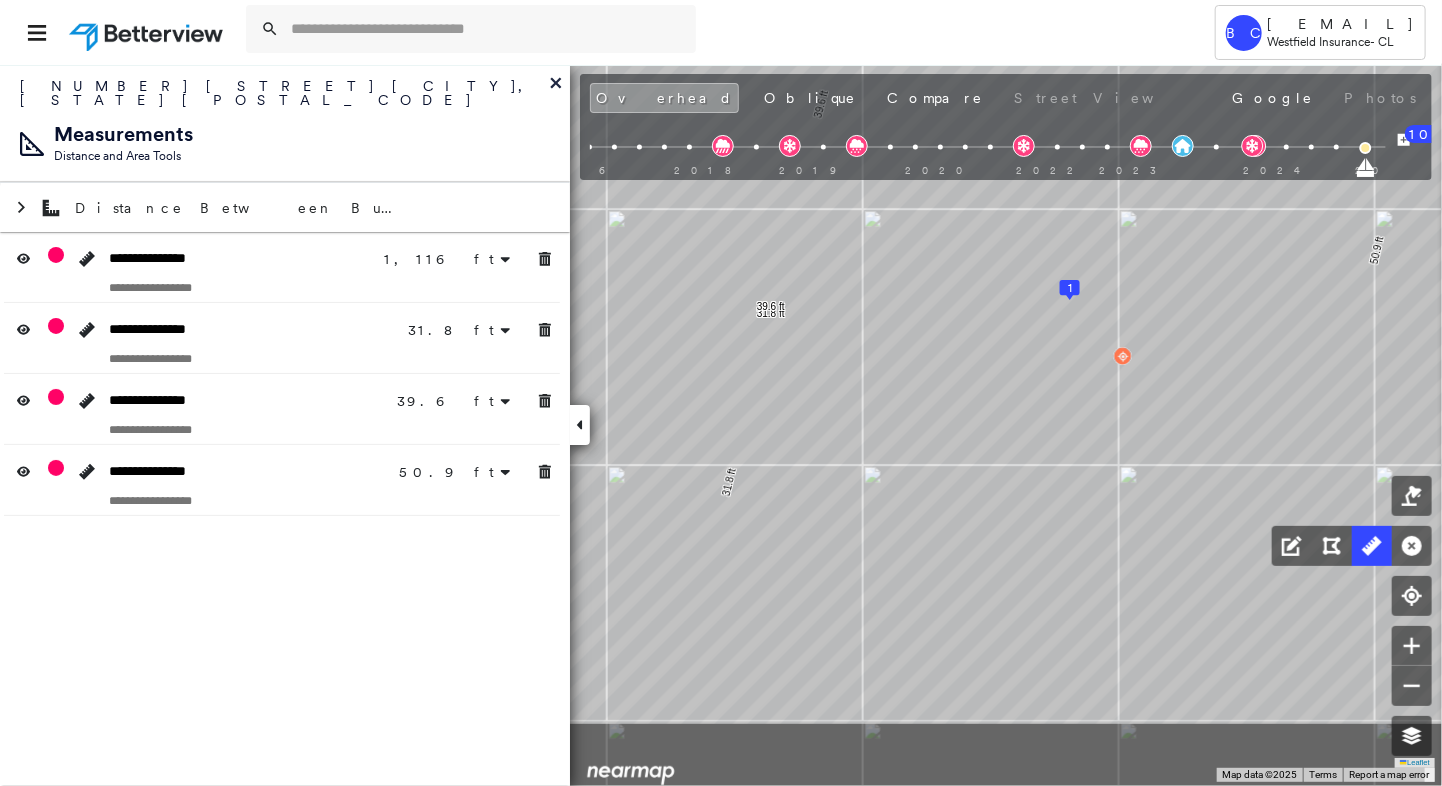 click on "1
2
3
726 ft
96 ft
157 ft 127 ft 248 ft 311 ft 135 ft 40.7 ft 97.2 ft 1116 ft 31.8 ft 31.8 ft 39.6 ft 39.6 ft 50.9 ft 50.9 ft Click to start drawing line." at bounding box center (716, 79) 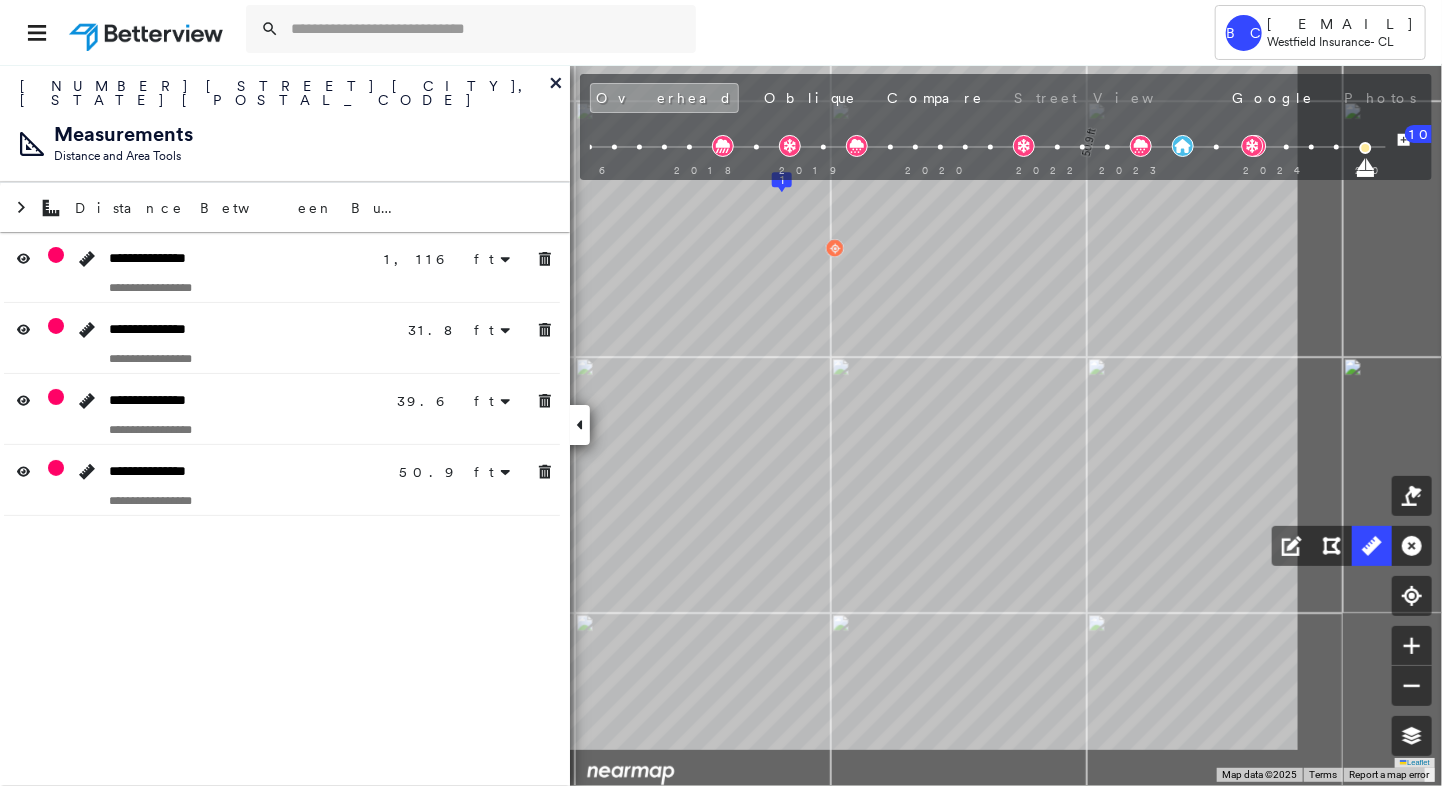 click on "1
2
3
726 ft
96 ft
157 ft 127 ft 248 ft 311 ft 135 ft 40.7 ft 97.2 ft 1116 ft 31.8 ft 31.8 ft 39.6 ft 39.6 ft 50.9 ft 50.9 ft Click to start drawing line." at bounding box center (428, -29) 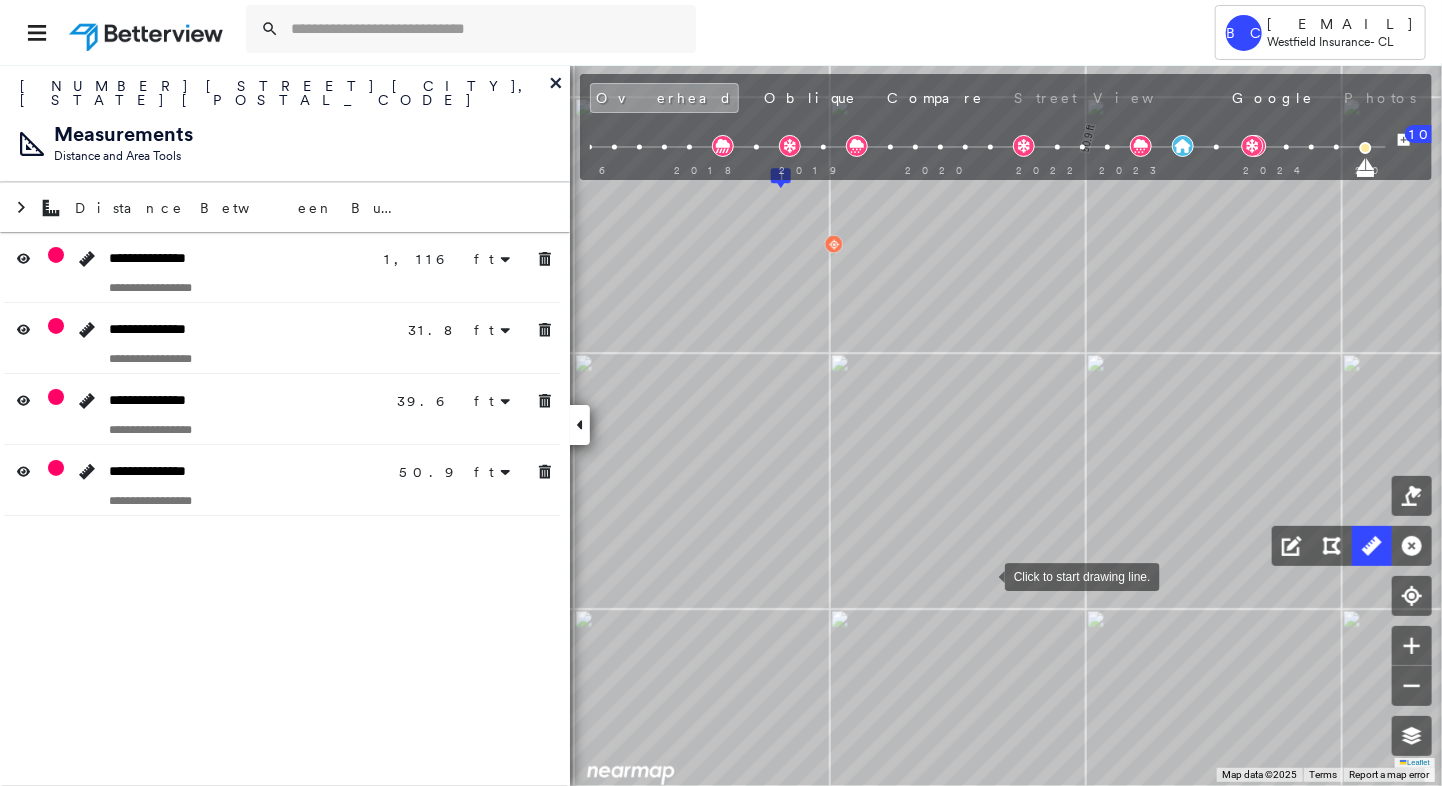click at bounding box center (985, 575) 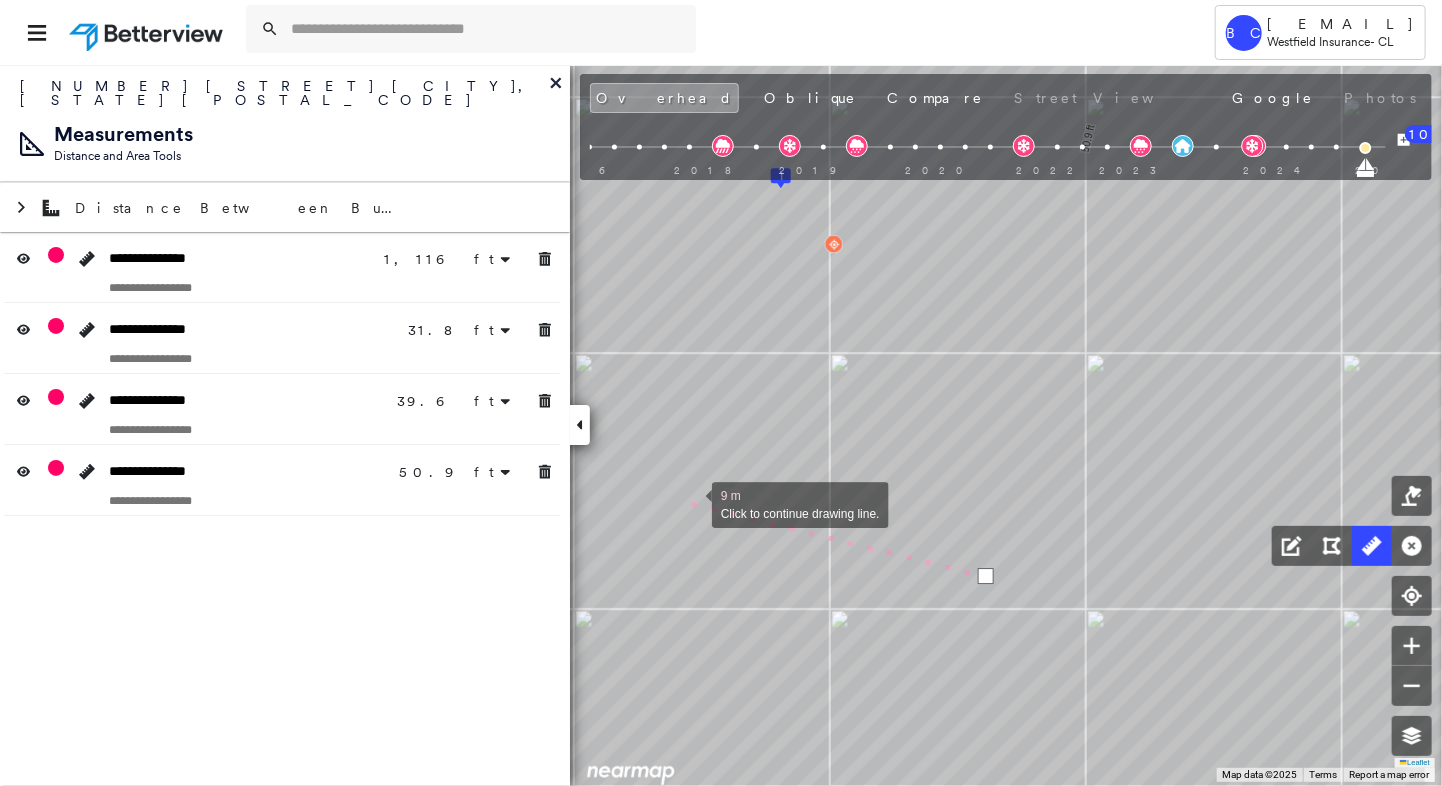 click at bounding box center [692, 503] 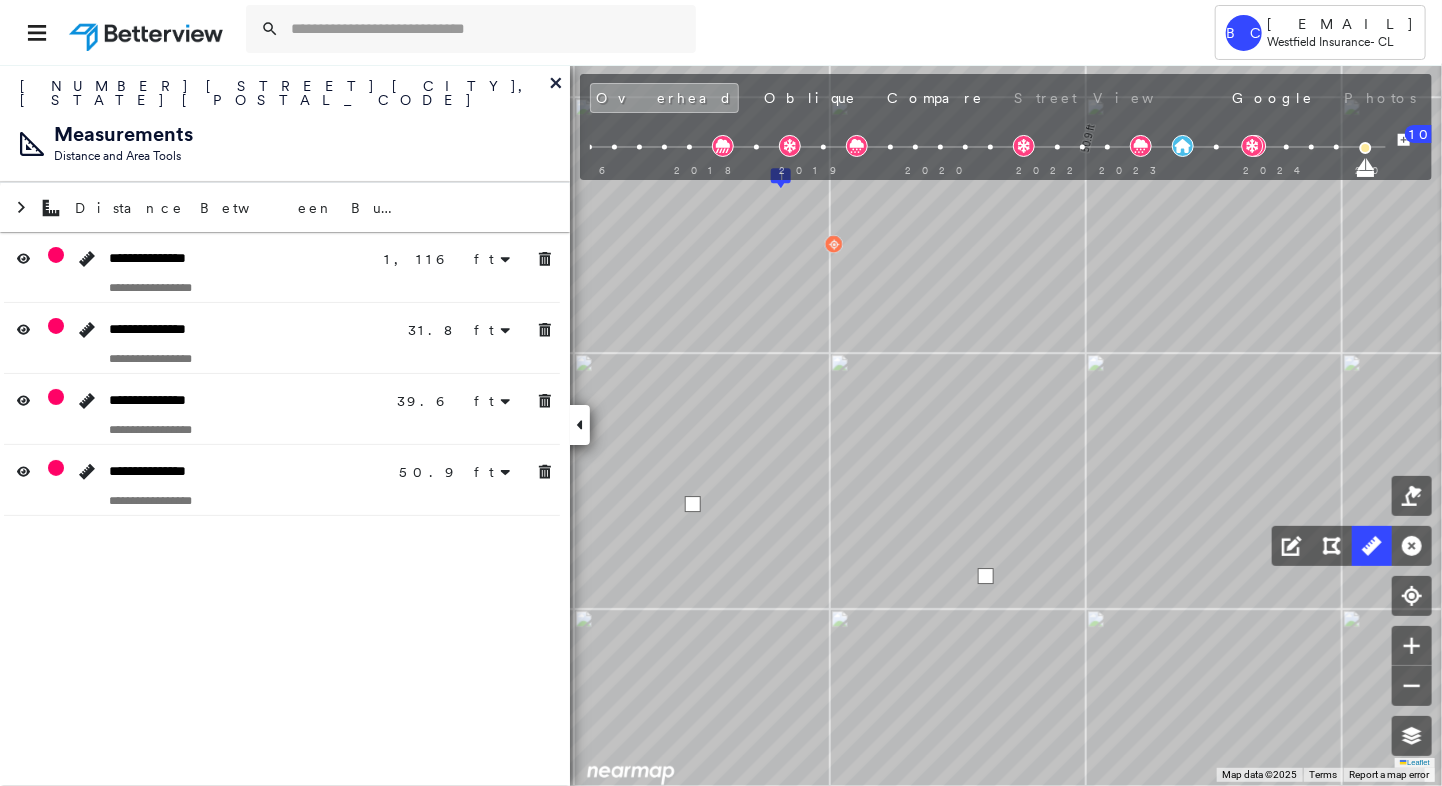 click at bounding box center [693, 504] 